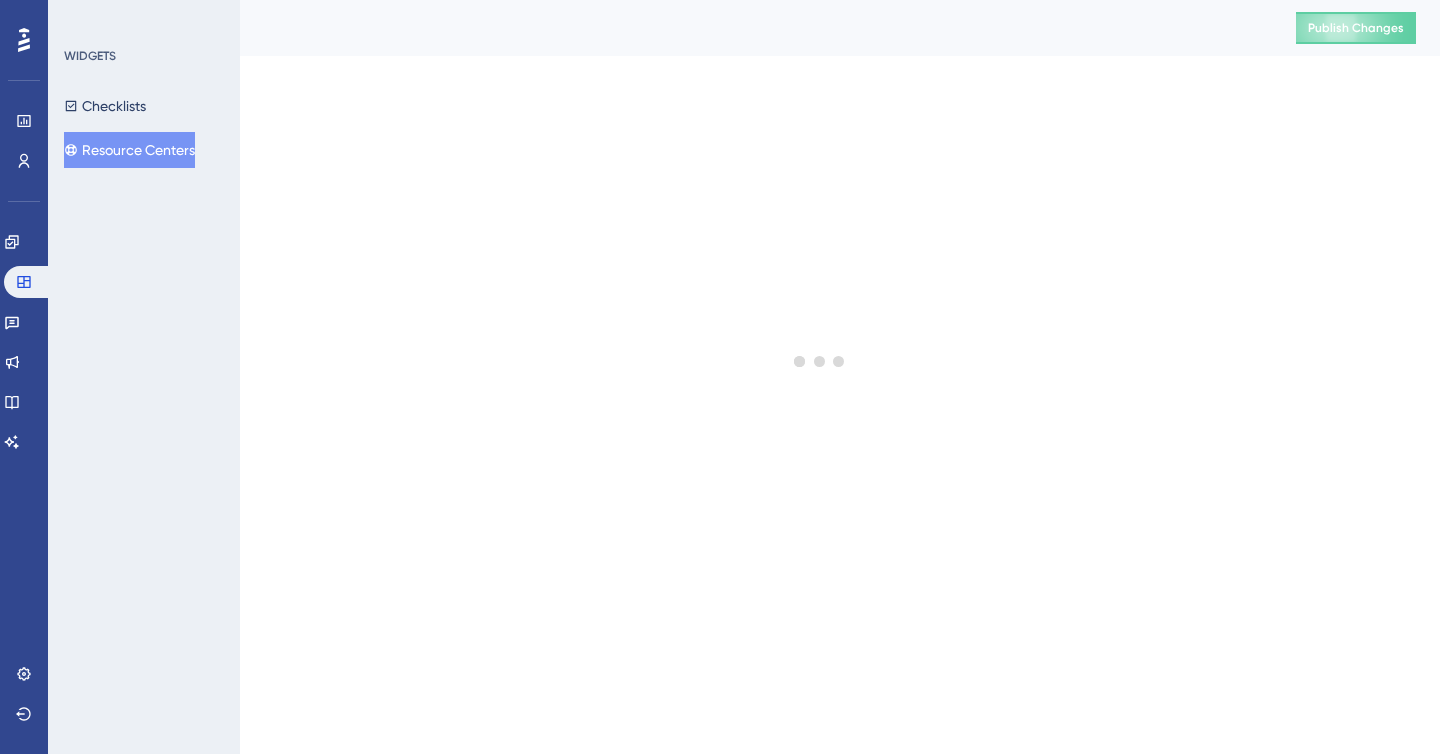 scroll, scrollTop: 0, scrollLeft: 0, axis: both 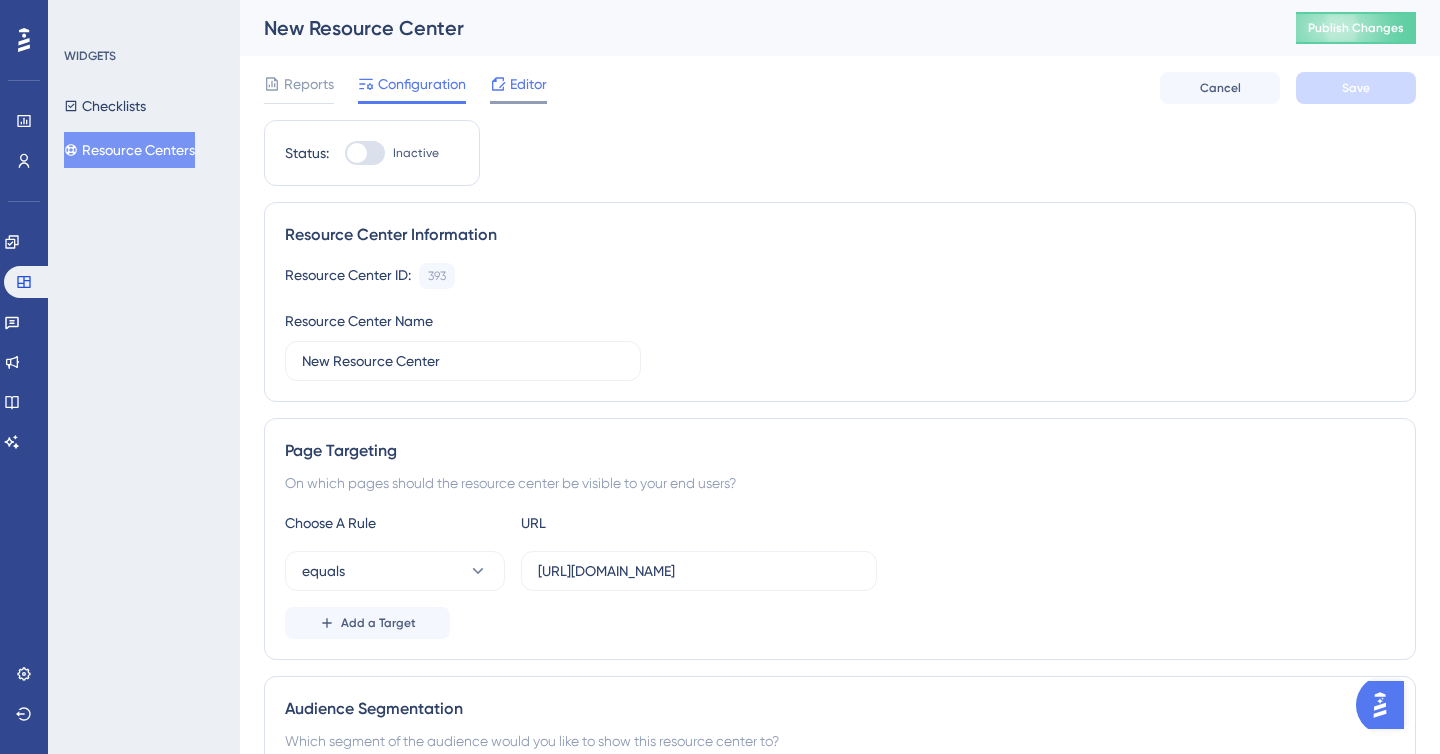 click on "Editor" at bounding box center [518, 88] 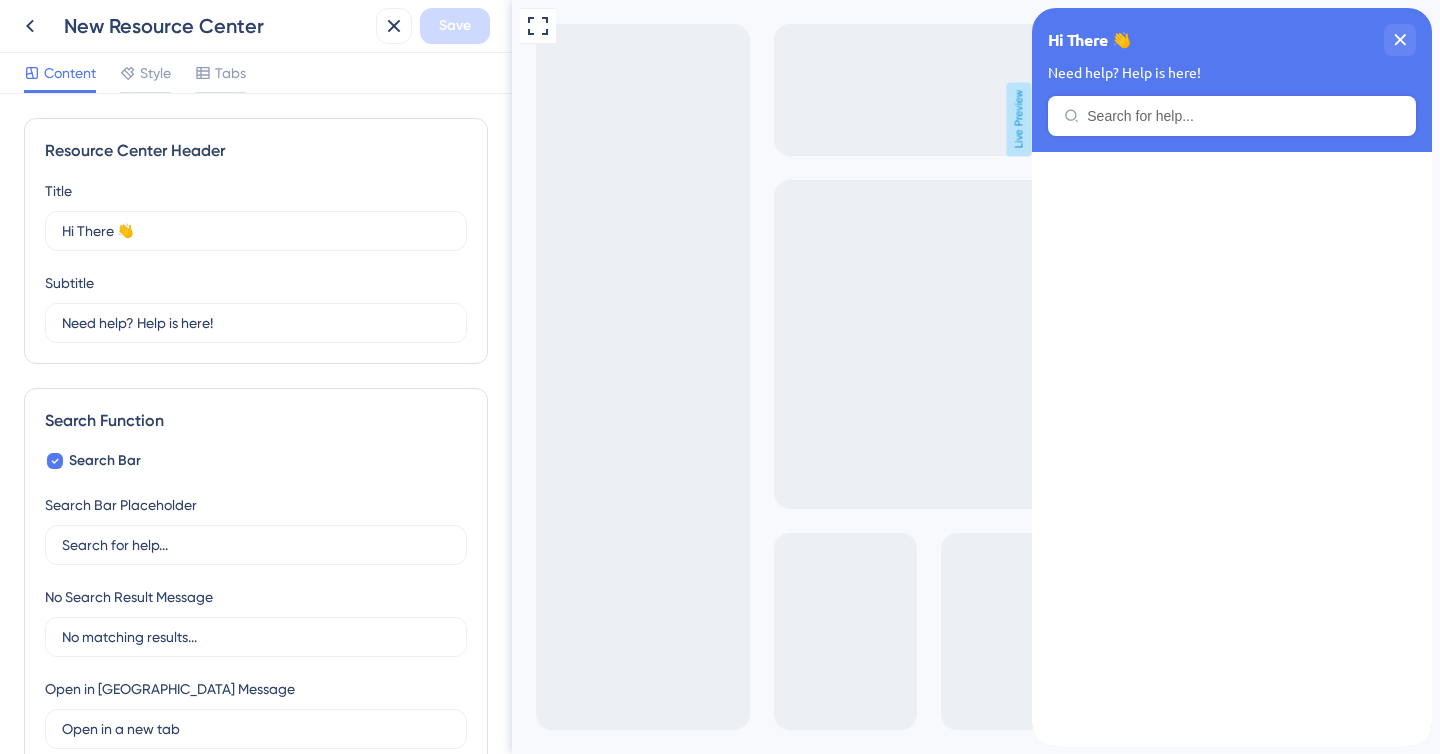 scroll, scrollTop: 0, scrollLeft: 0, axis: both 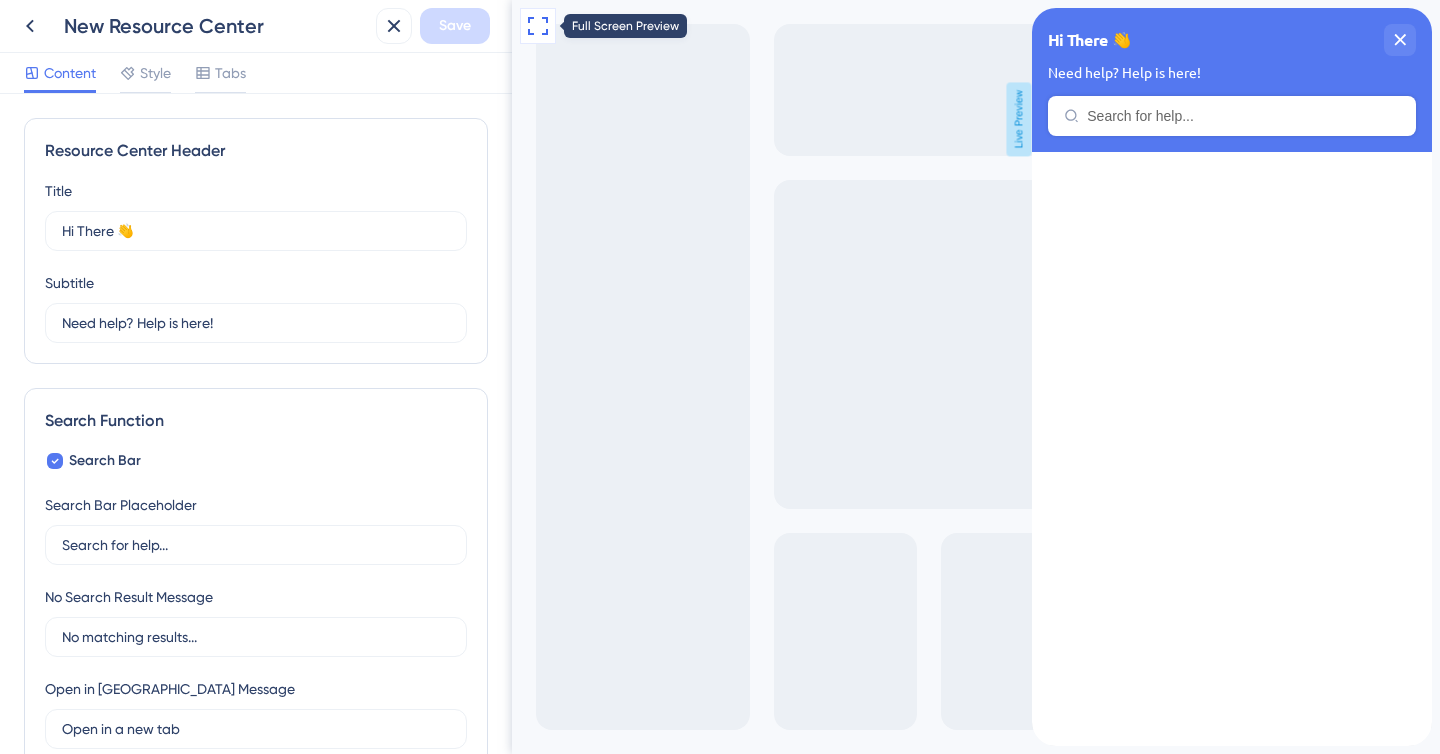 click 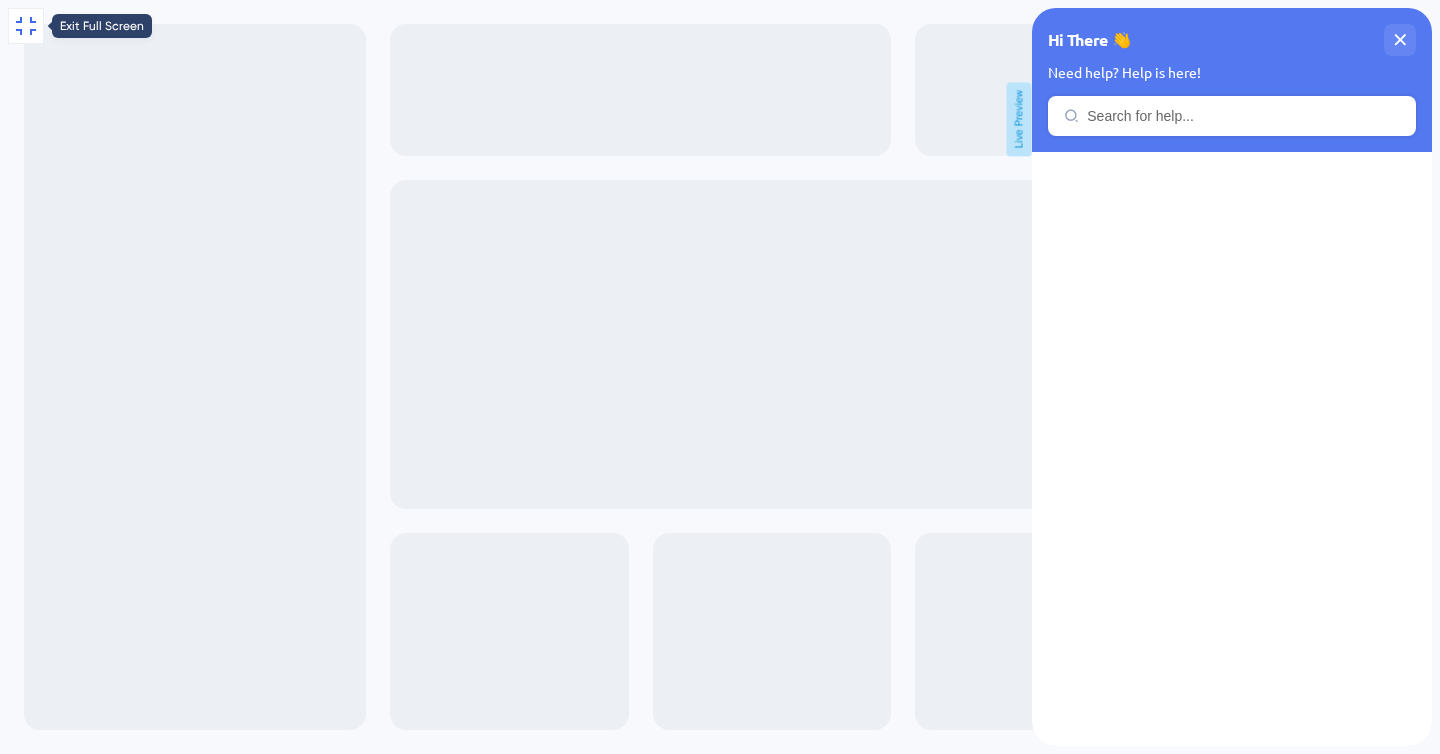 click 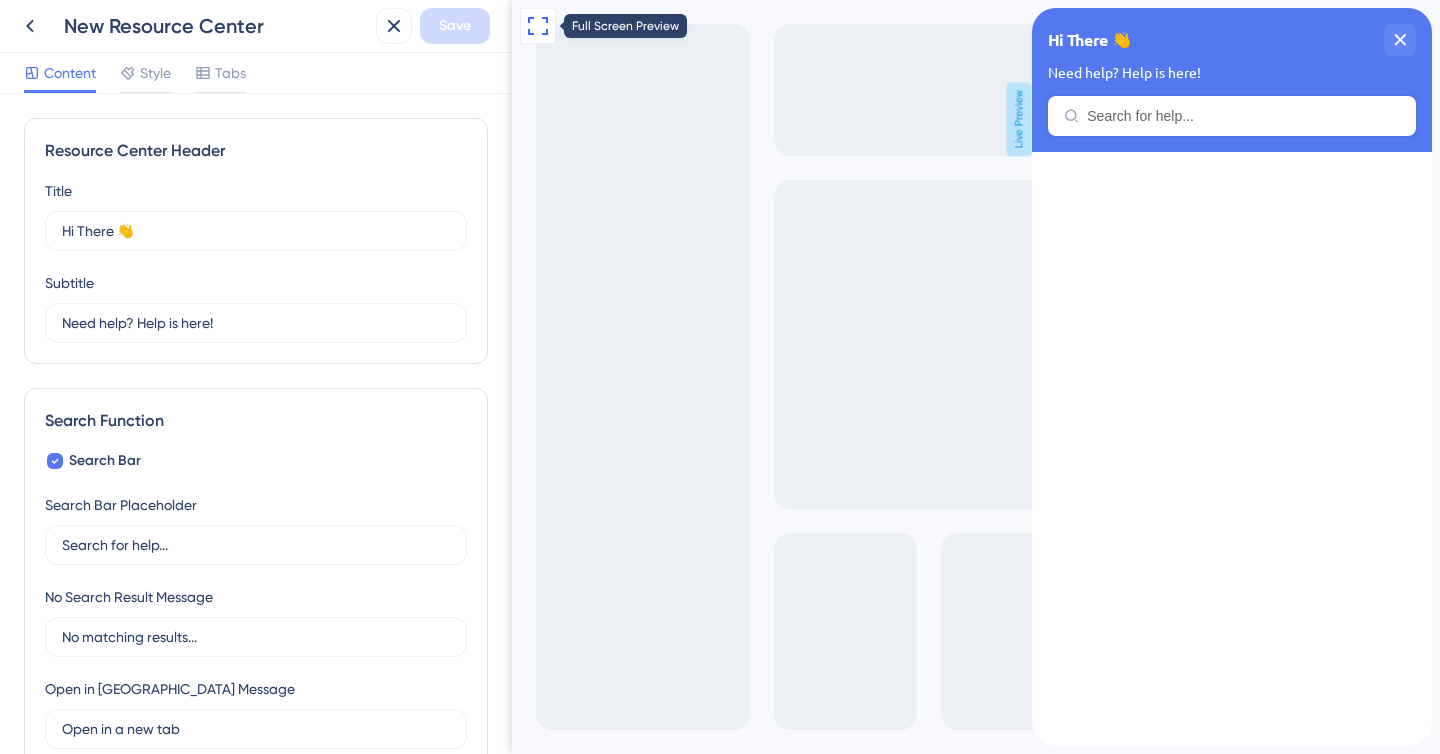 click 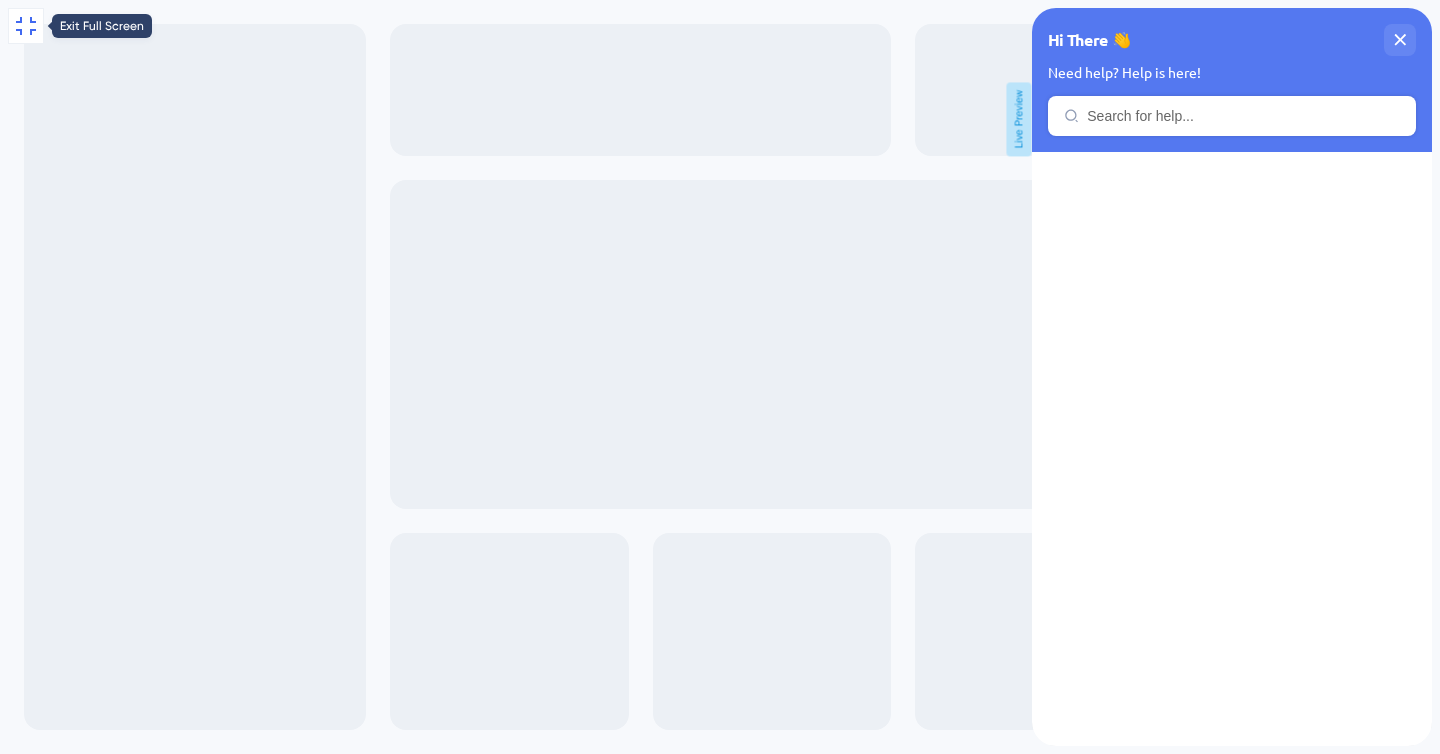 click 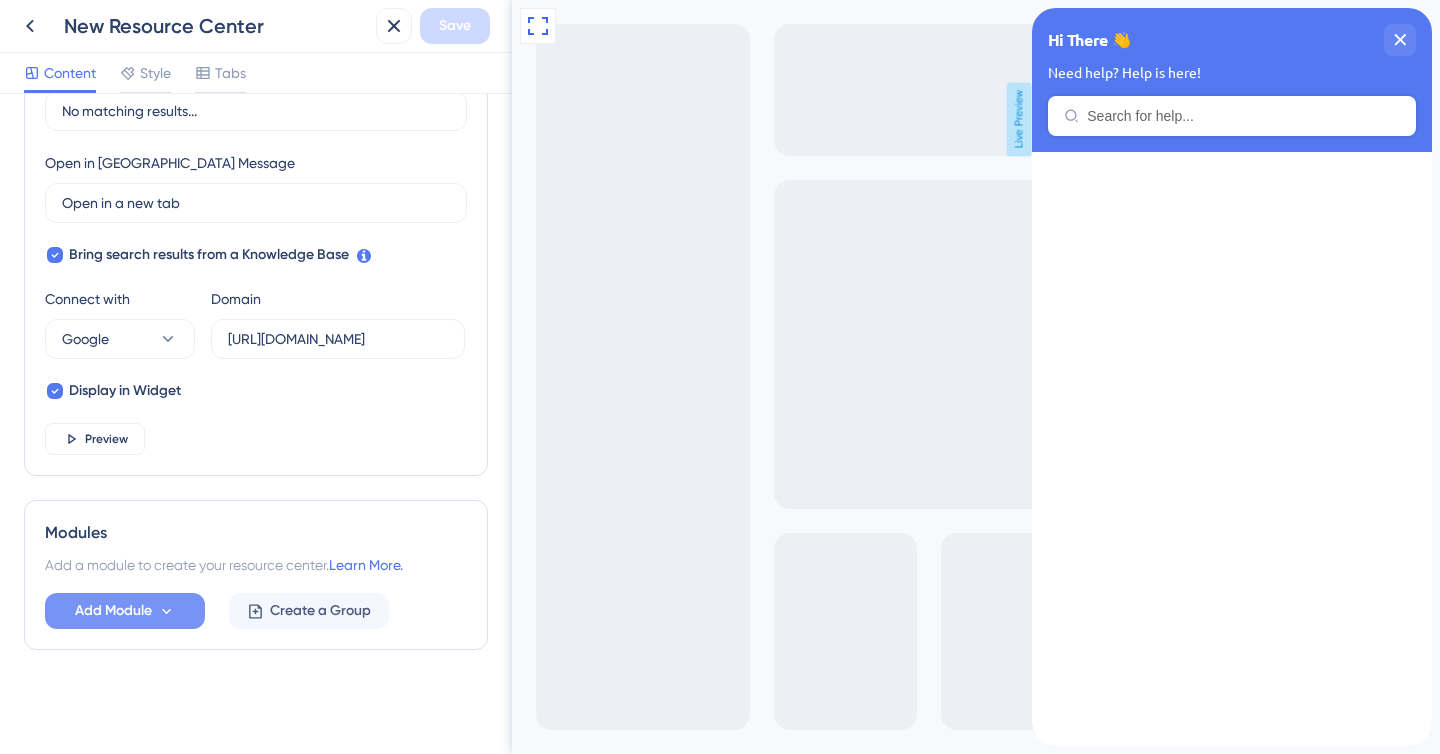 scroll, scrollTop: 0, scrollLeft: 0, axis: both 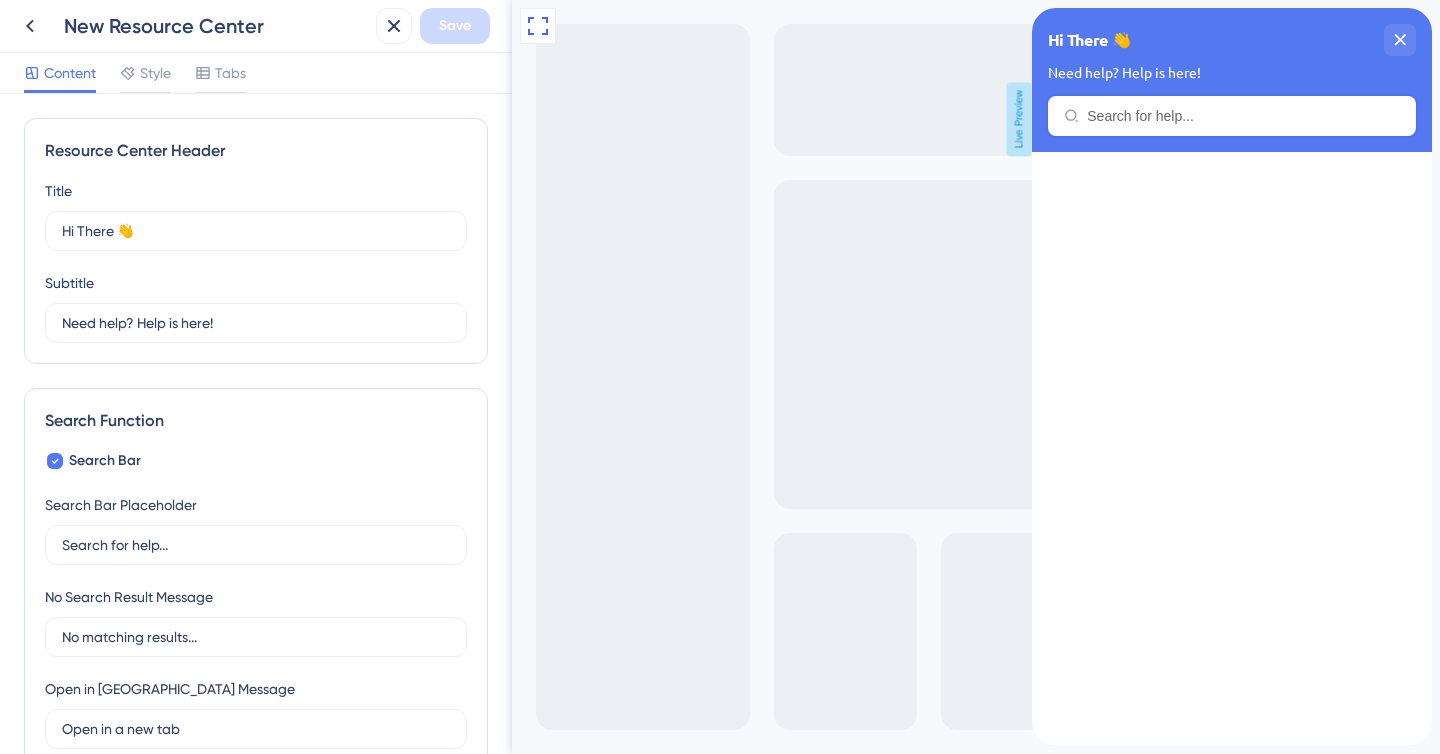 click on "Content Style Tabs" at bounding box center (135, 77) 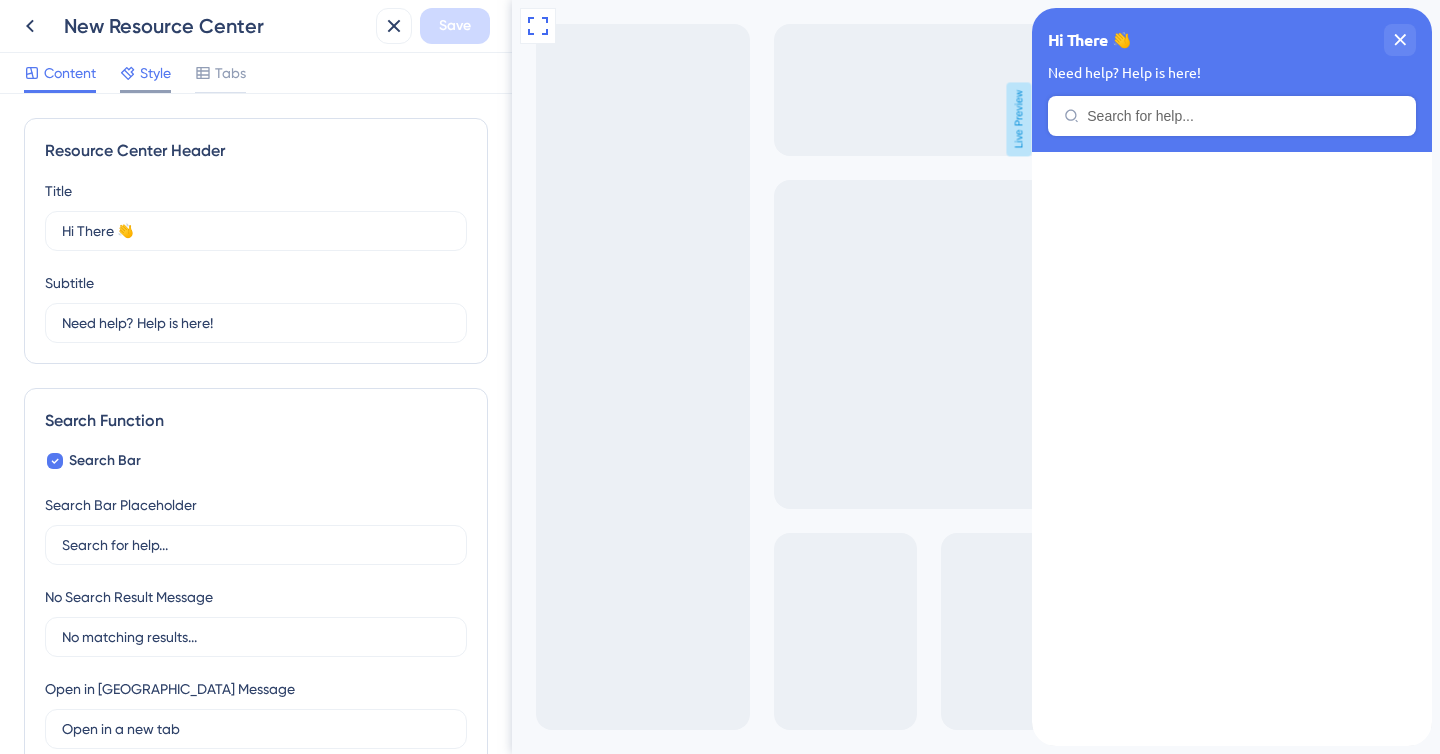 click on "Style" at bounding box center (145, 77) 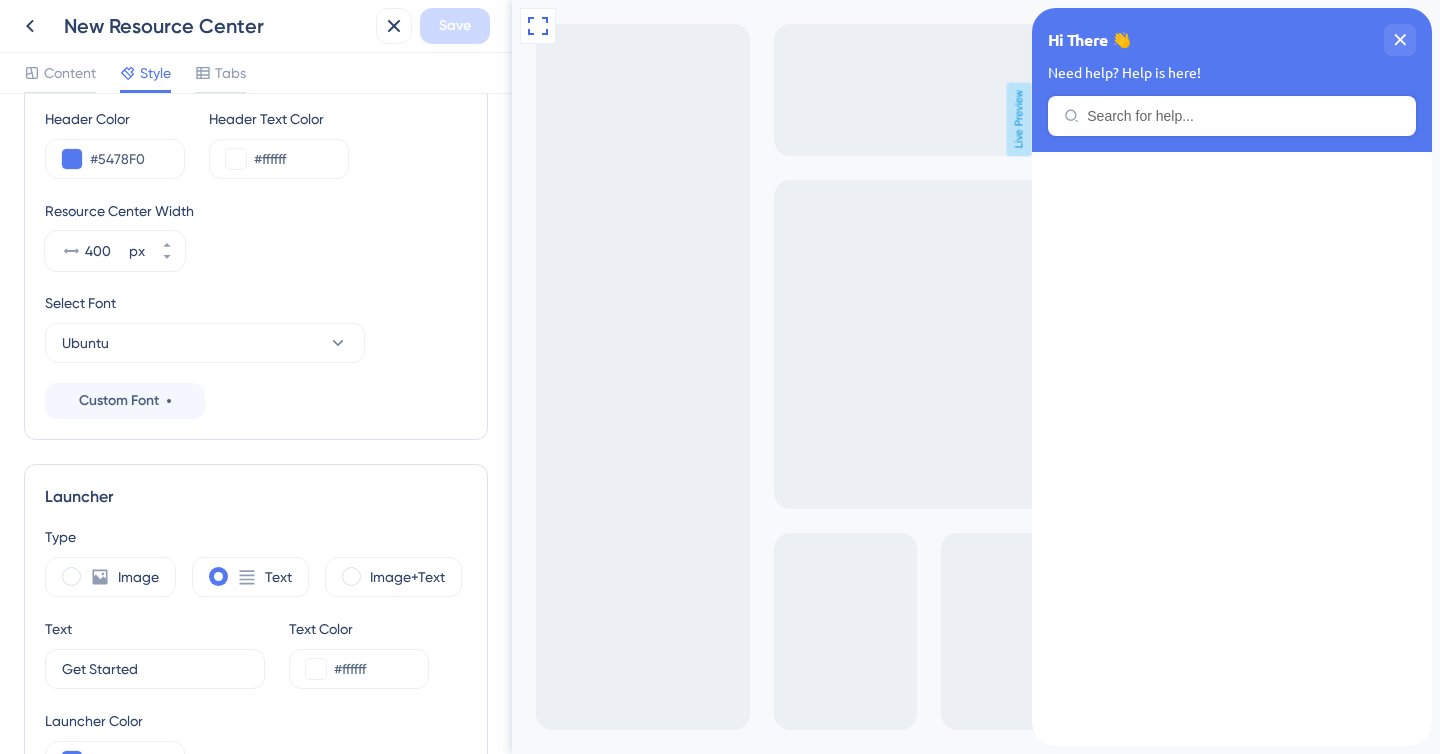 scroll, scrollTop: 161, scrollLeft: 0, axis: vertical 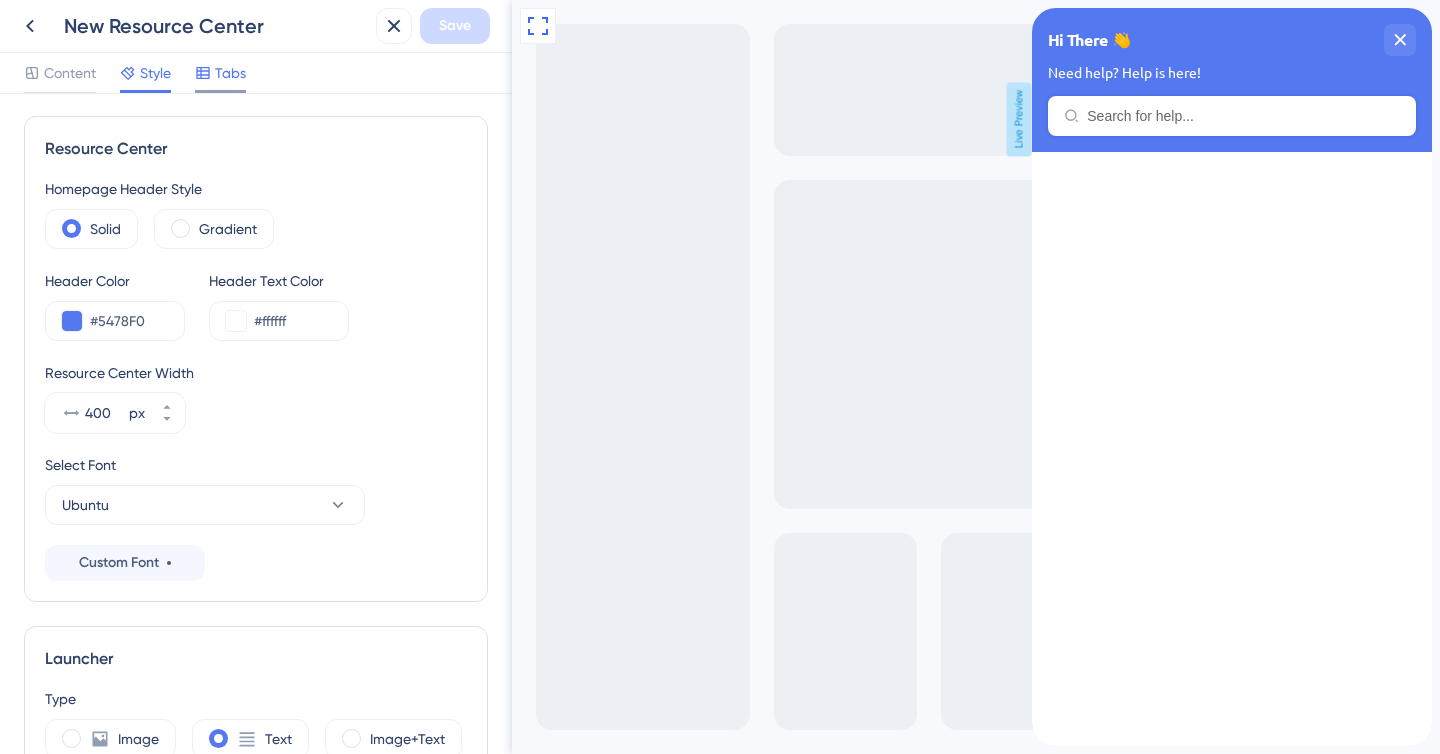 click on "Tabs" at bounding box center [220, 73] 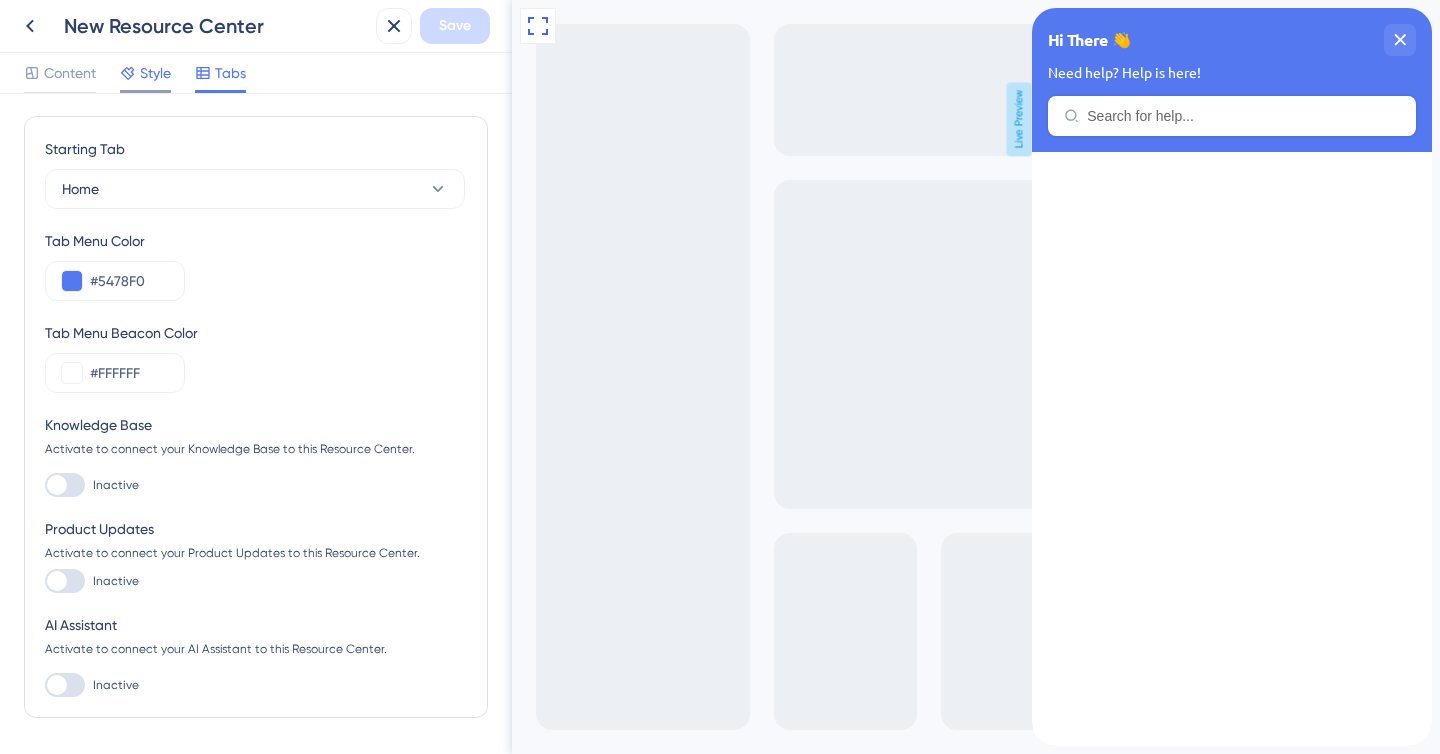 click 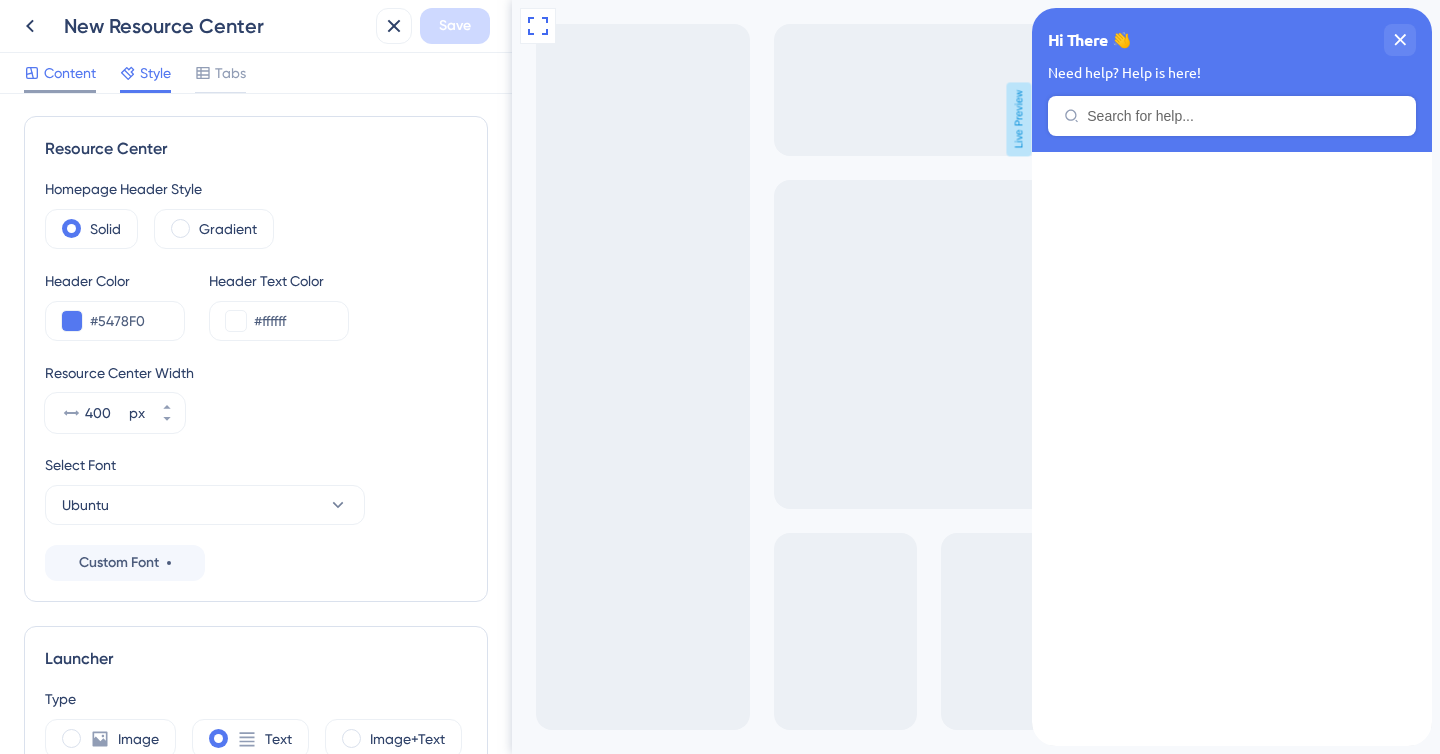 scroll, scrollTop: 0, scrollLeft: 0, axis: both 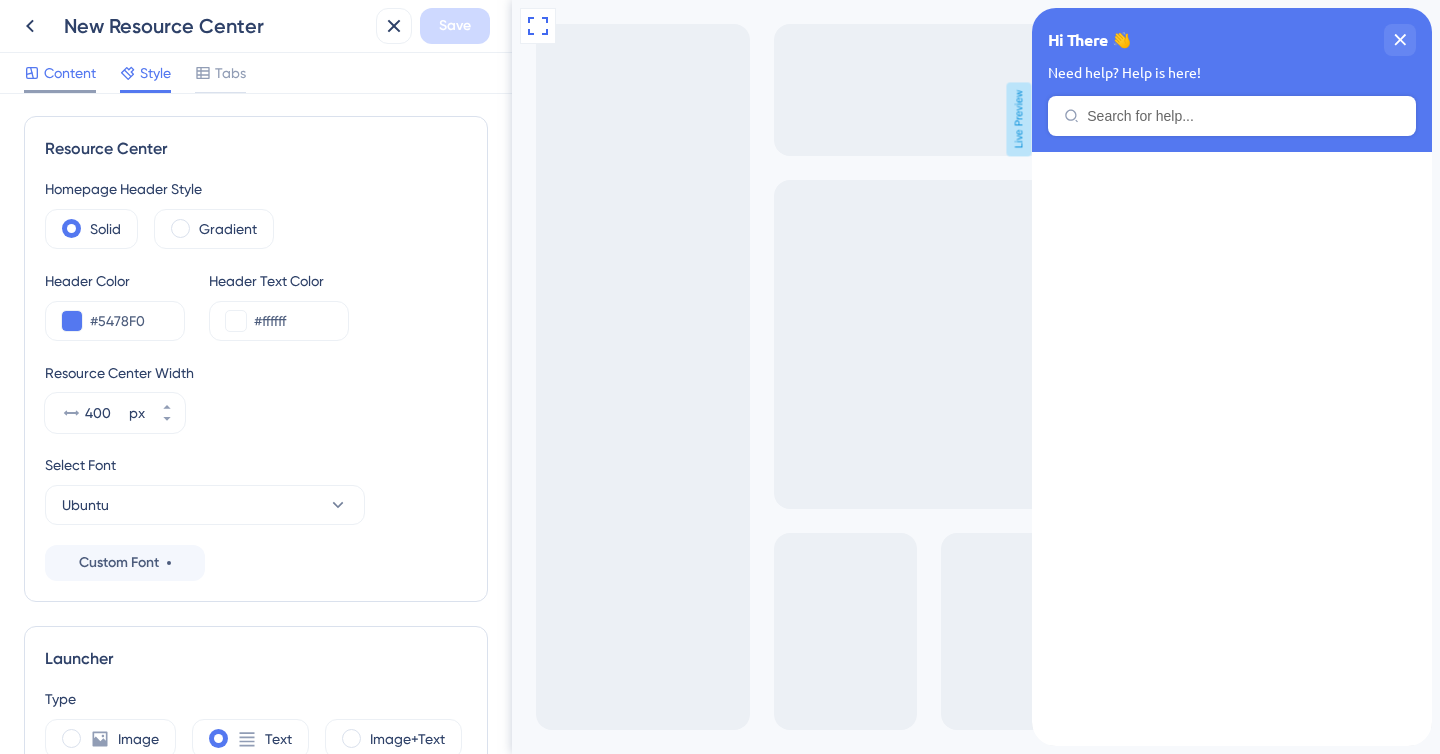 click on "Content" at bounding box center [70, 73] 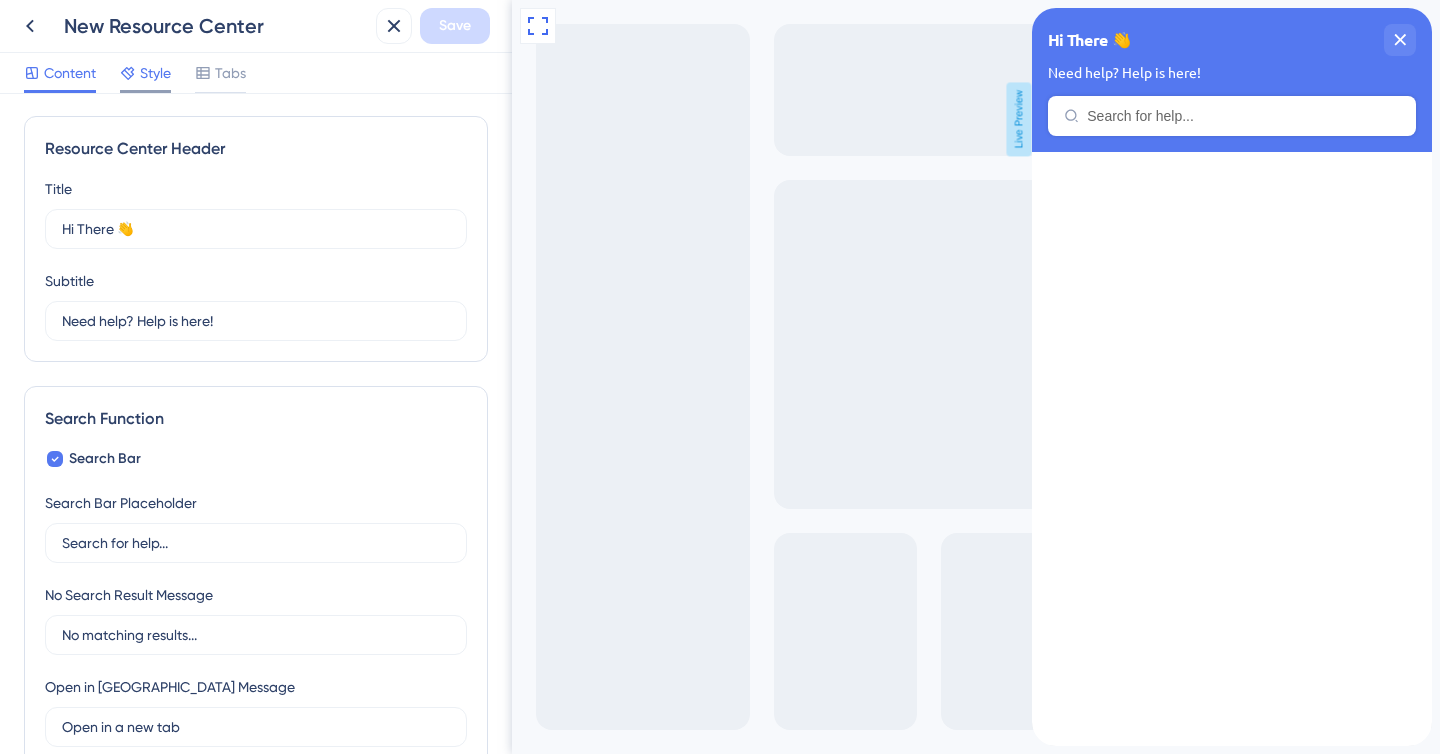 scroll, scrollTop: 0, scrollLeft: 0, axis: both 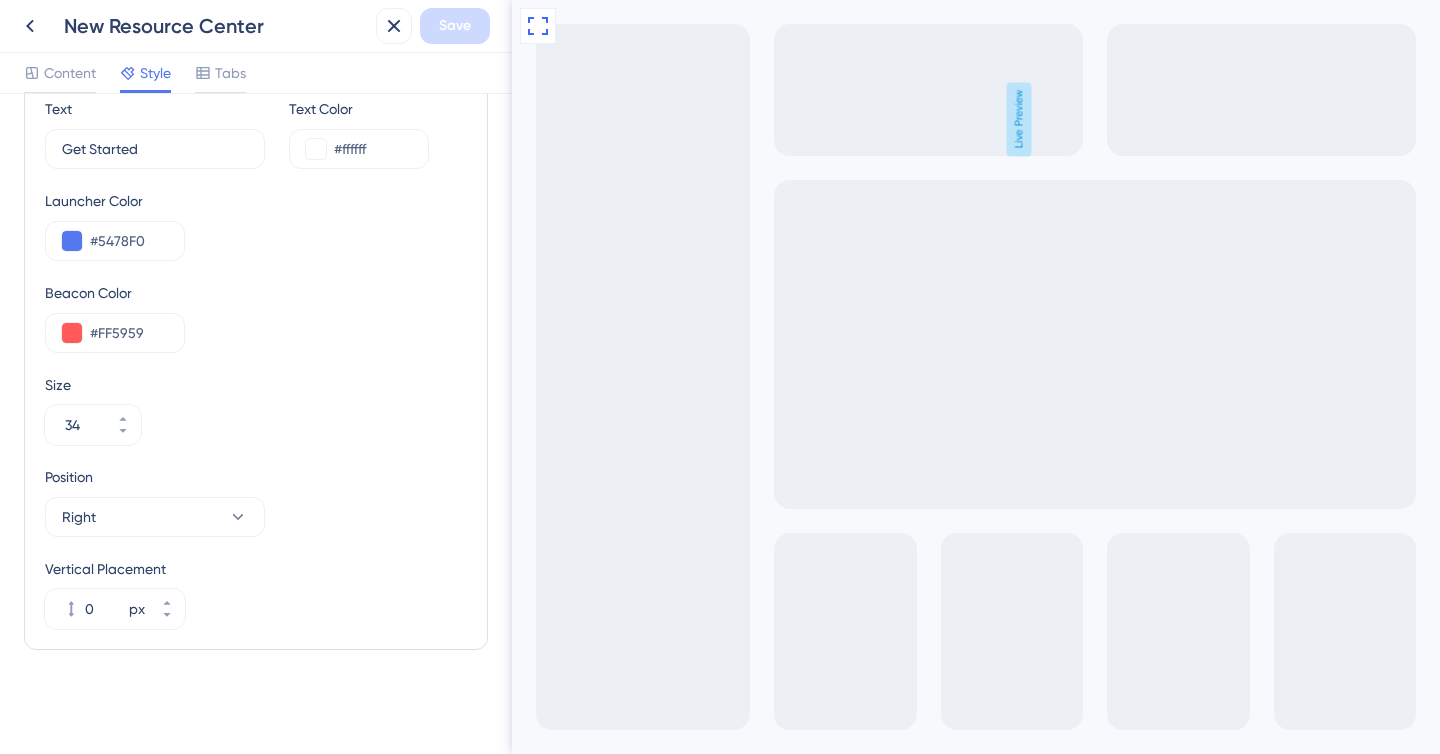click on "Position" at bounding box center [155, 477] 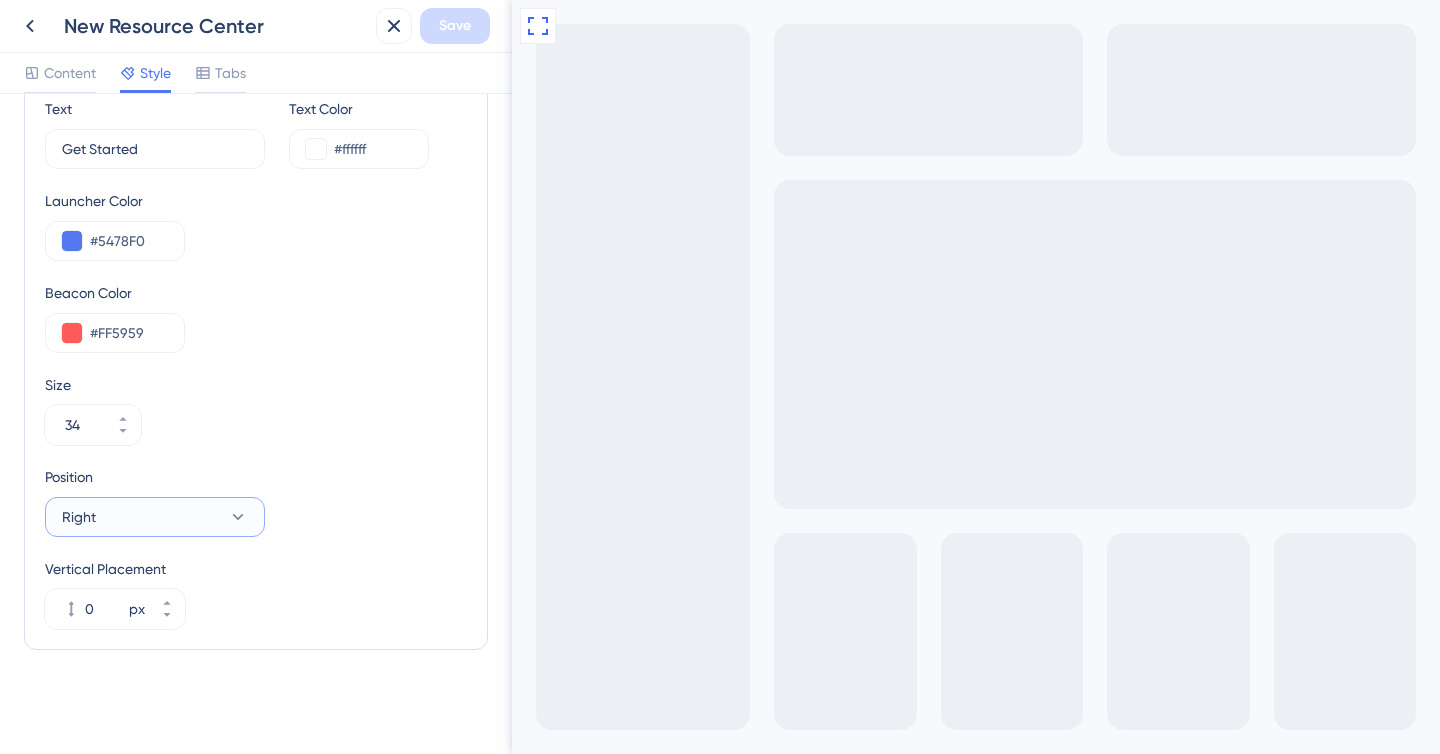 click on "Right" at bounding box center (155, 517) 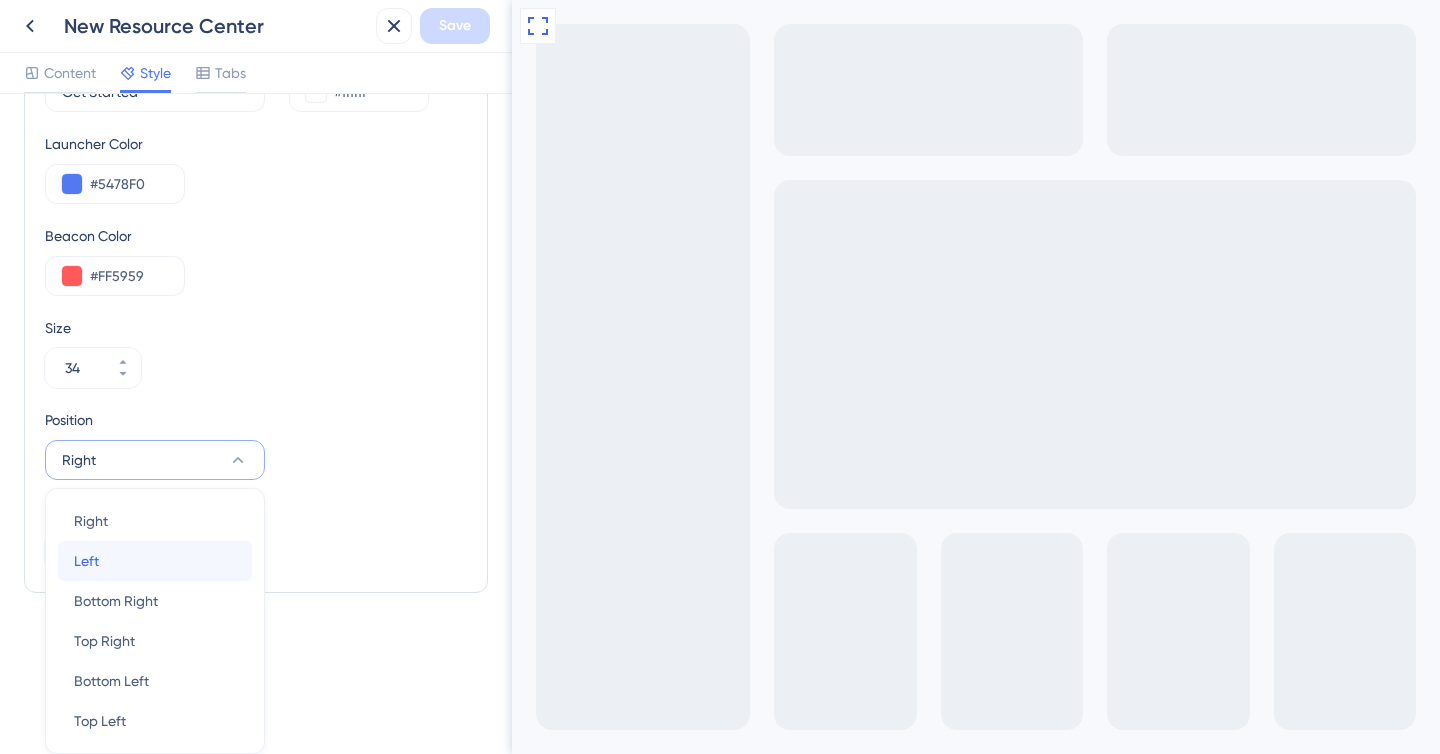 click on "Left Left" at bounding box center [155, 561] 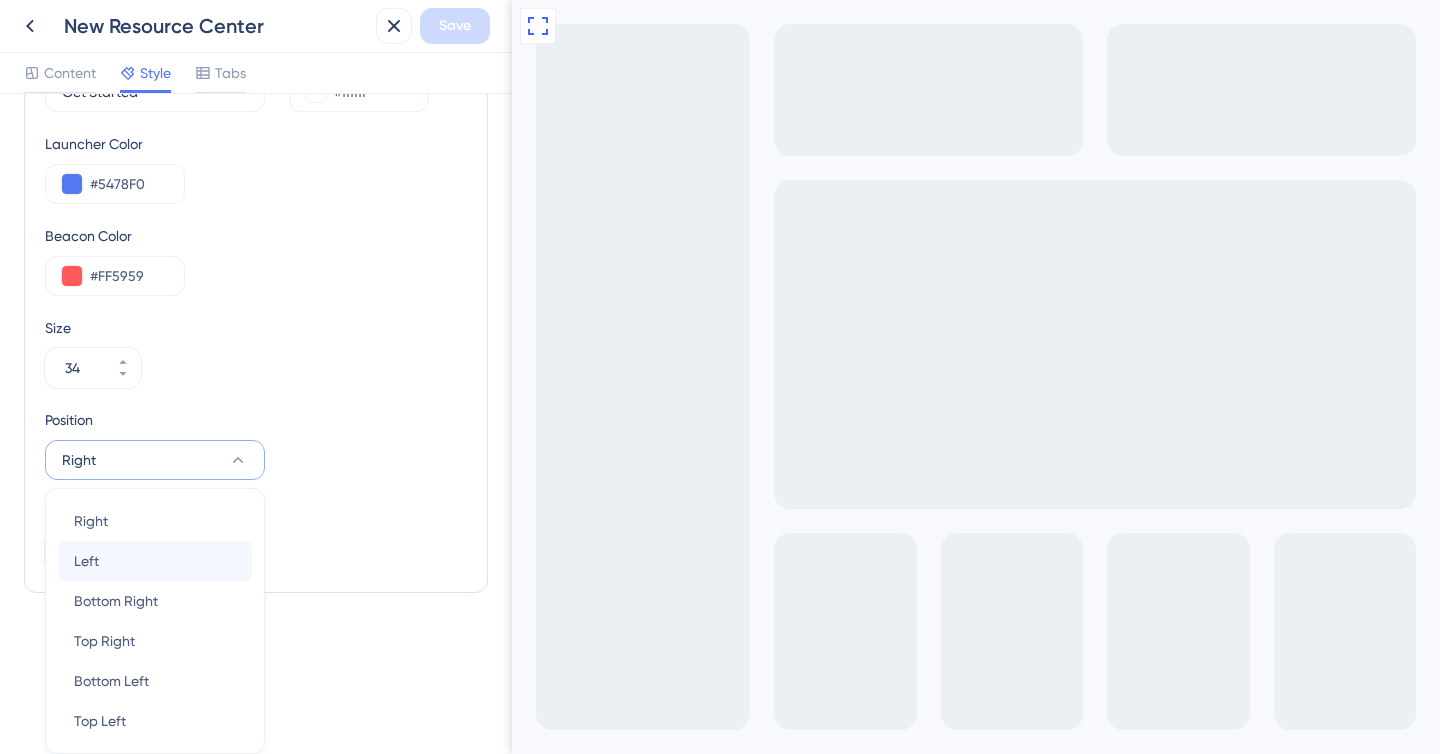 scroll, scrollTop: 684, scrollLeft: 0, axis: vertical 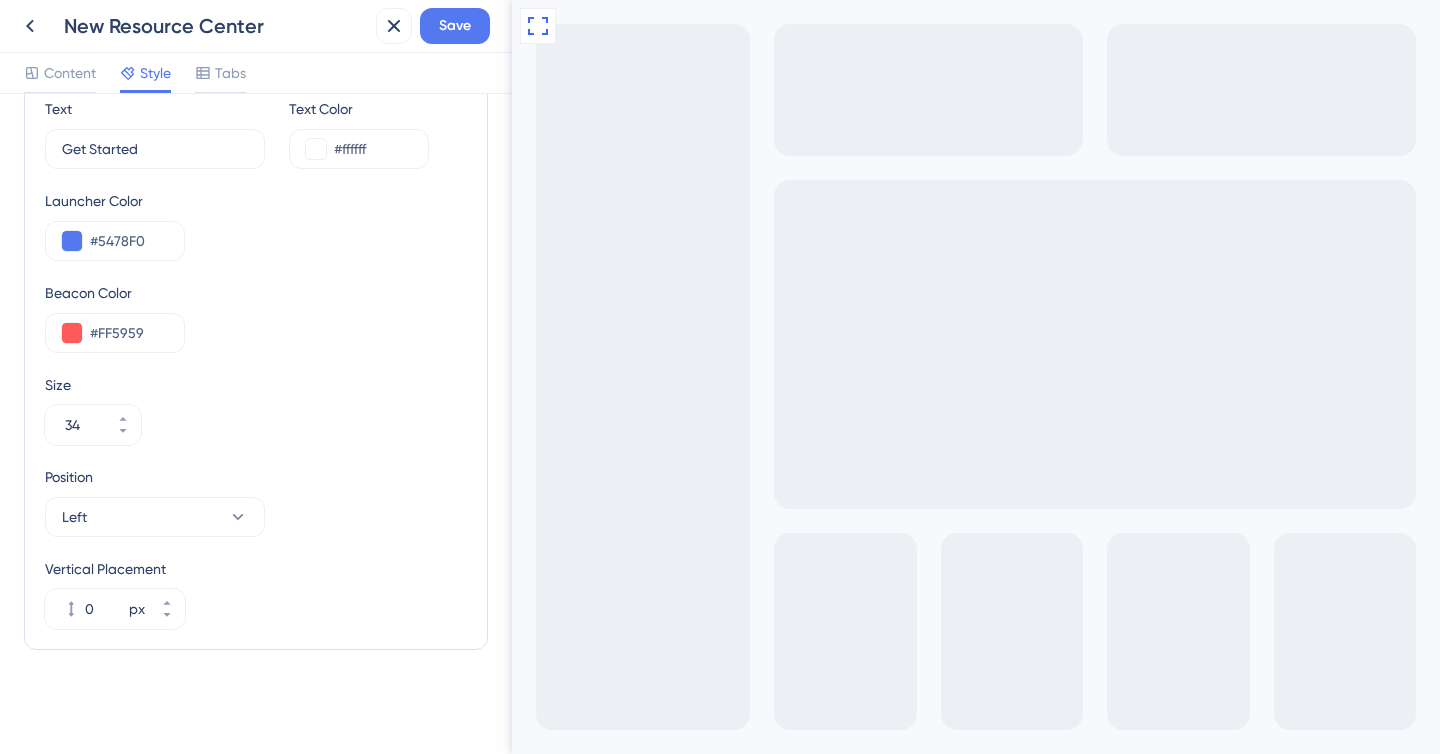 click on "Resource Center Homepage Header Style Solid Gradient Header Color #5478F0 Header Text Color #ffffff Resource Center Width 400 px Select Font Ubuntu Custom Font Launcher Type Image Text Image+Text Text Get Started 9 Text Color #ffffff Launcher Color #5478F0 Beacon Color #FF5959 Size 34 Position Left Vertical Placement 0 px" at bounding box center [256, 424] 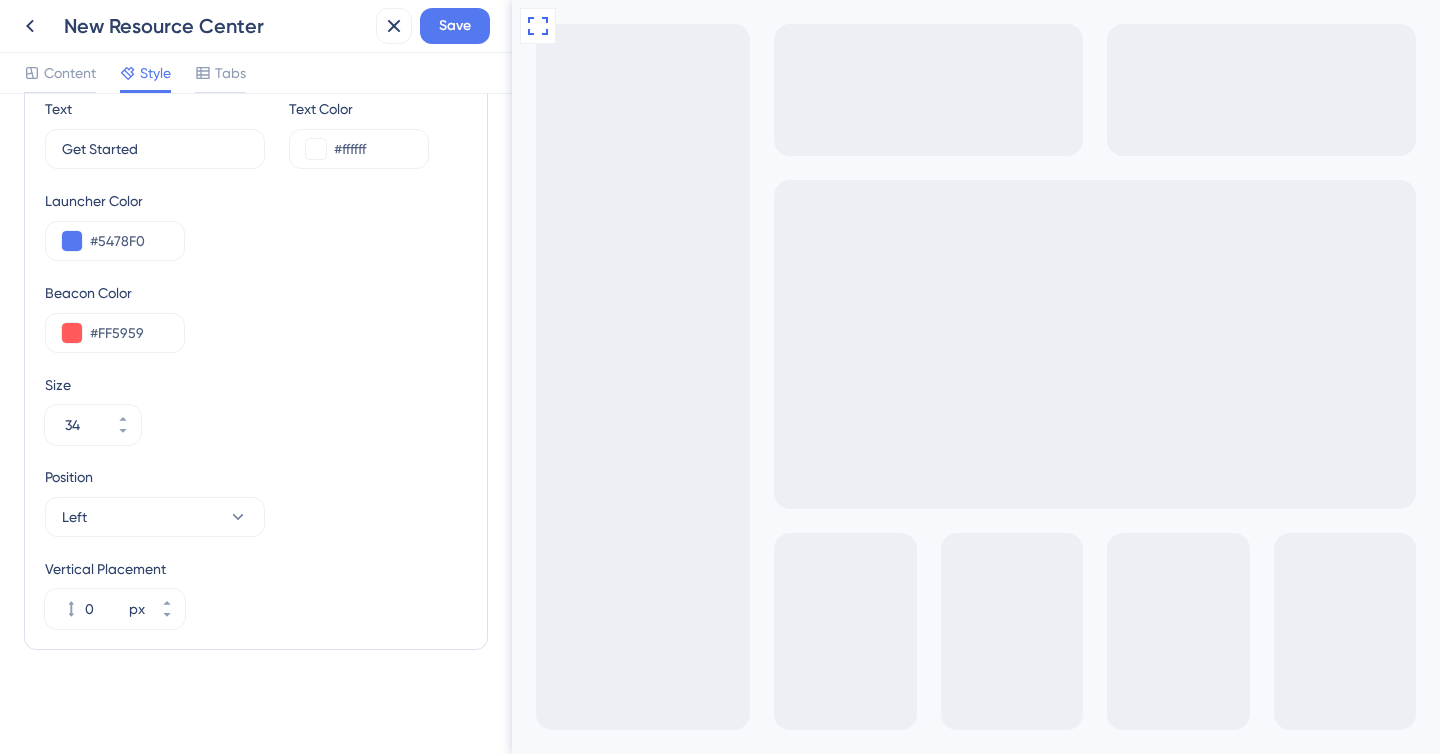 click on "Get Started" at bounding box center [957, 887] 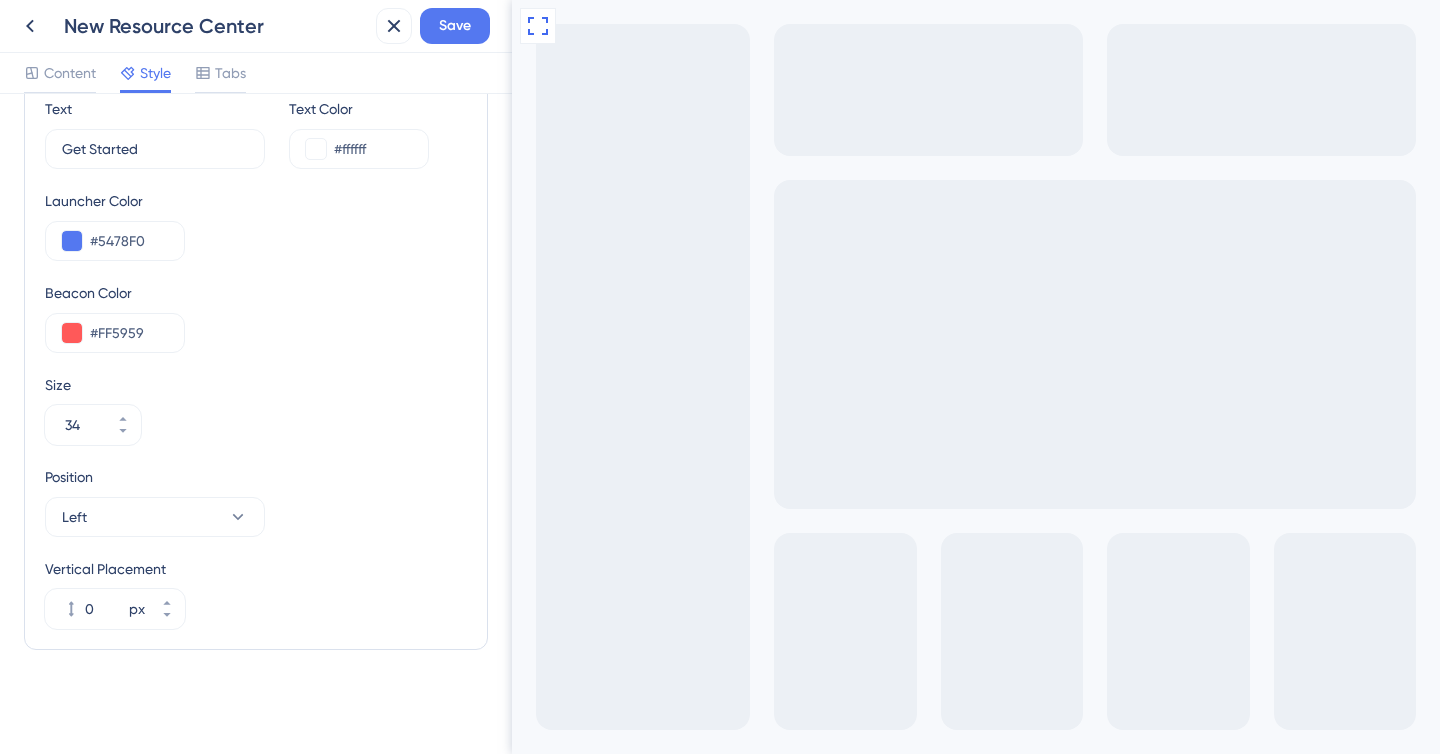 click 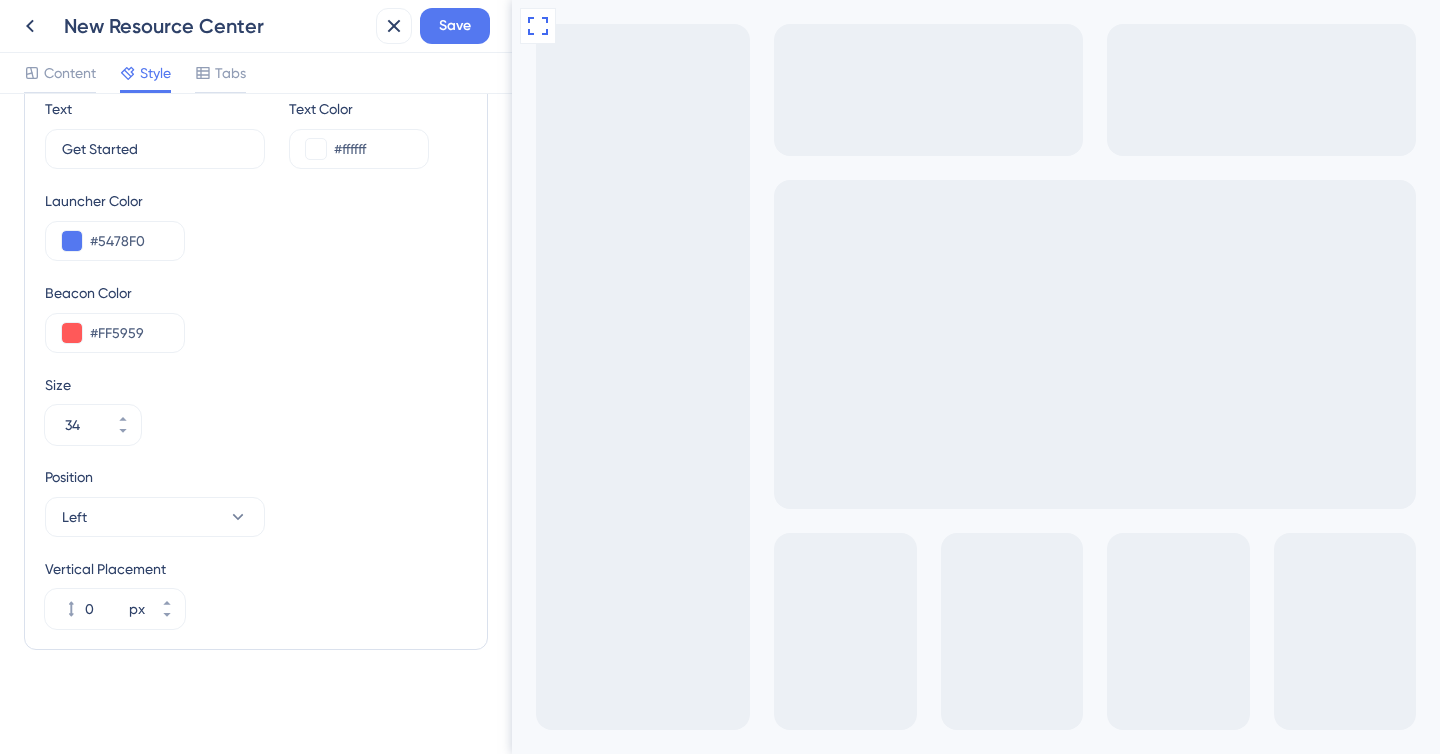 click on "Full Screen Preview Live Preview" at bounding box center (976, 456) 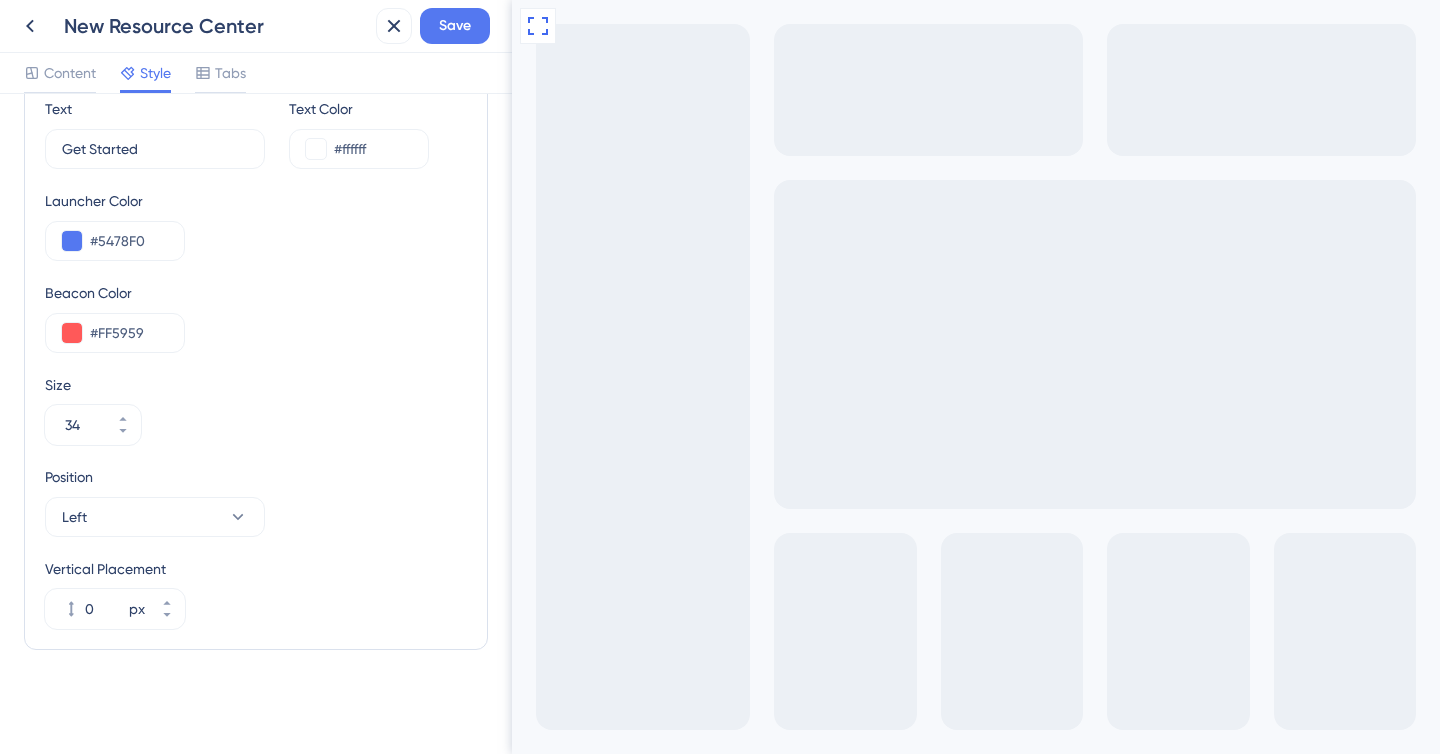 click on "Full Screen Preview Live Preview" at bounding box center [976, 456] 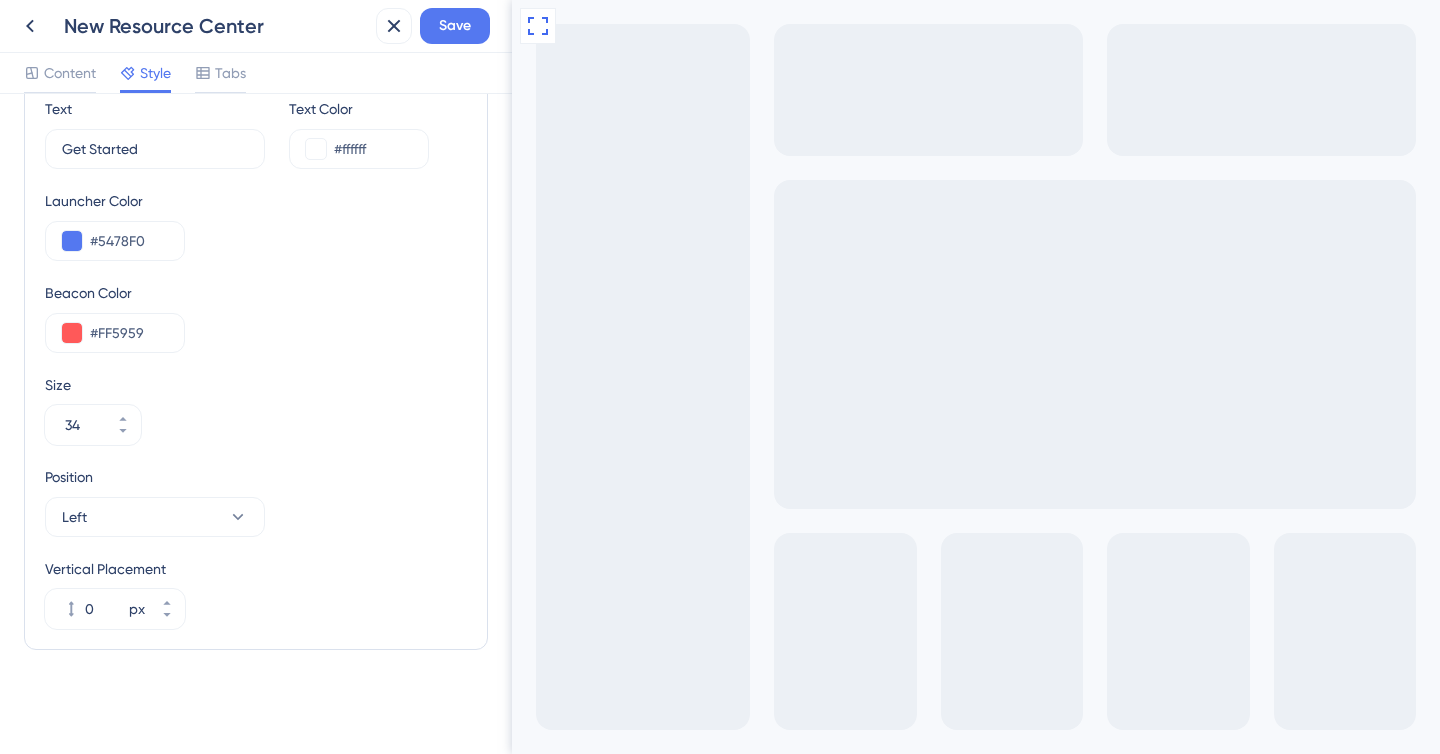 click at bounding box center [808, 790] 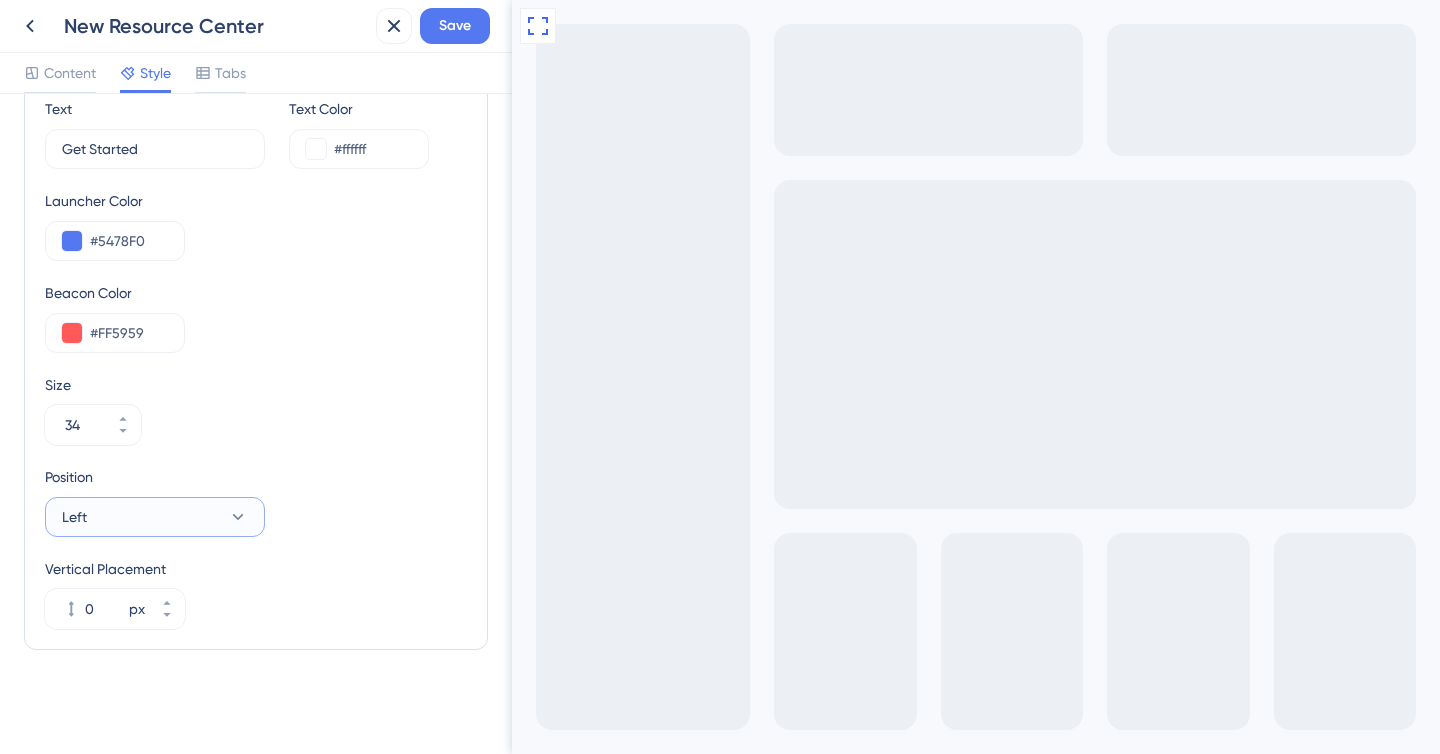 click on "Left" at bounding box center [155, 517] 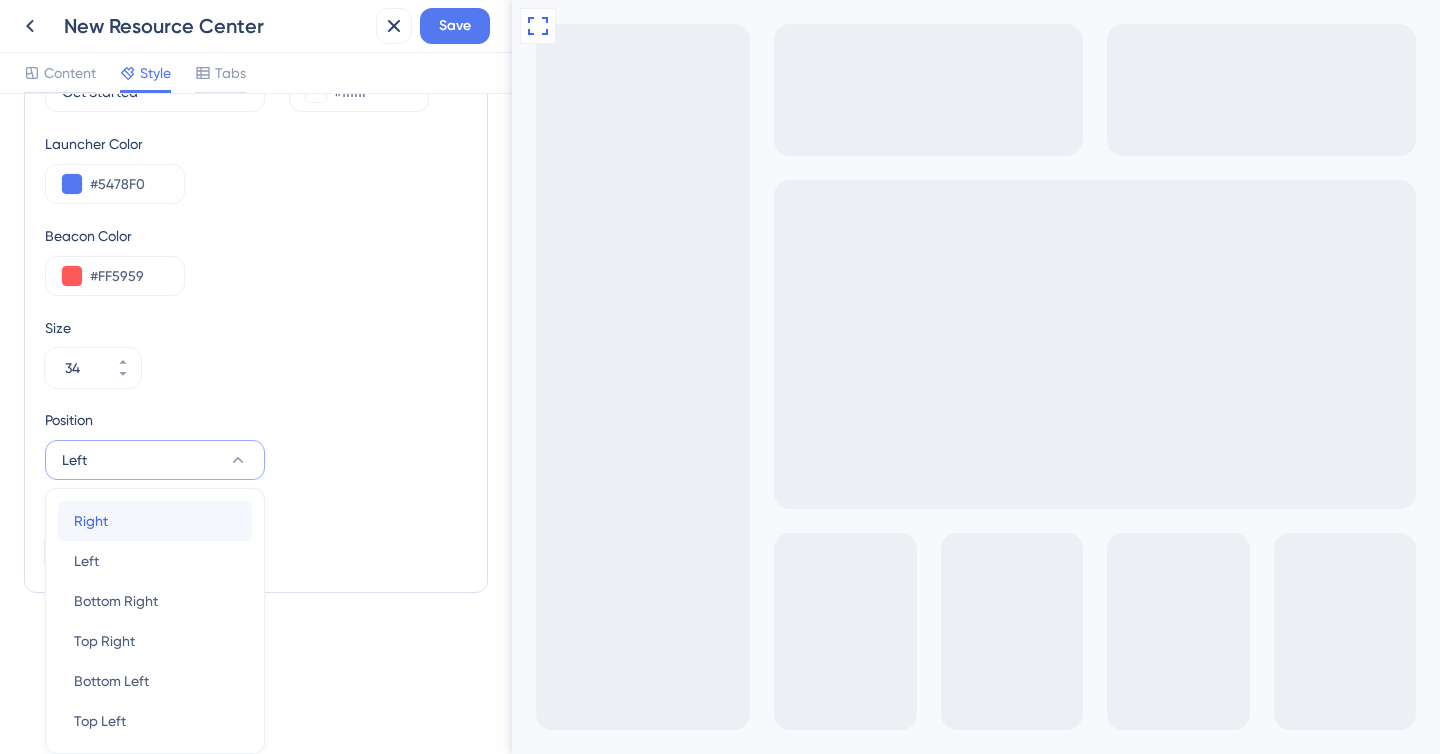 click on "Right Right" at bounding box center (155, 521) 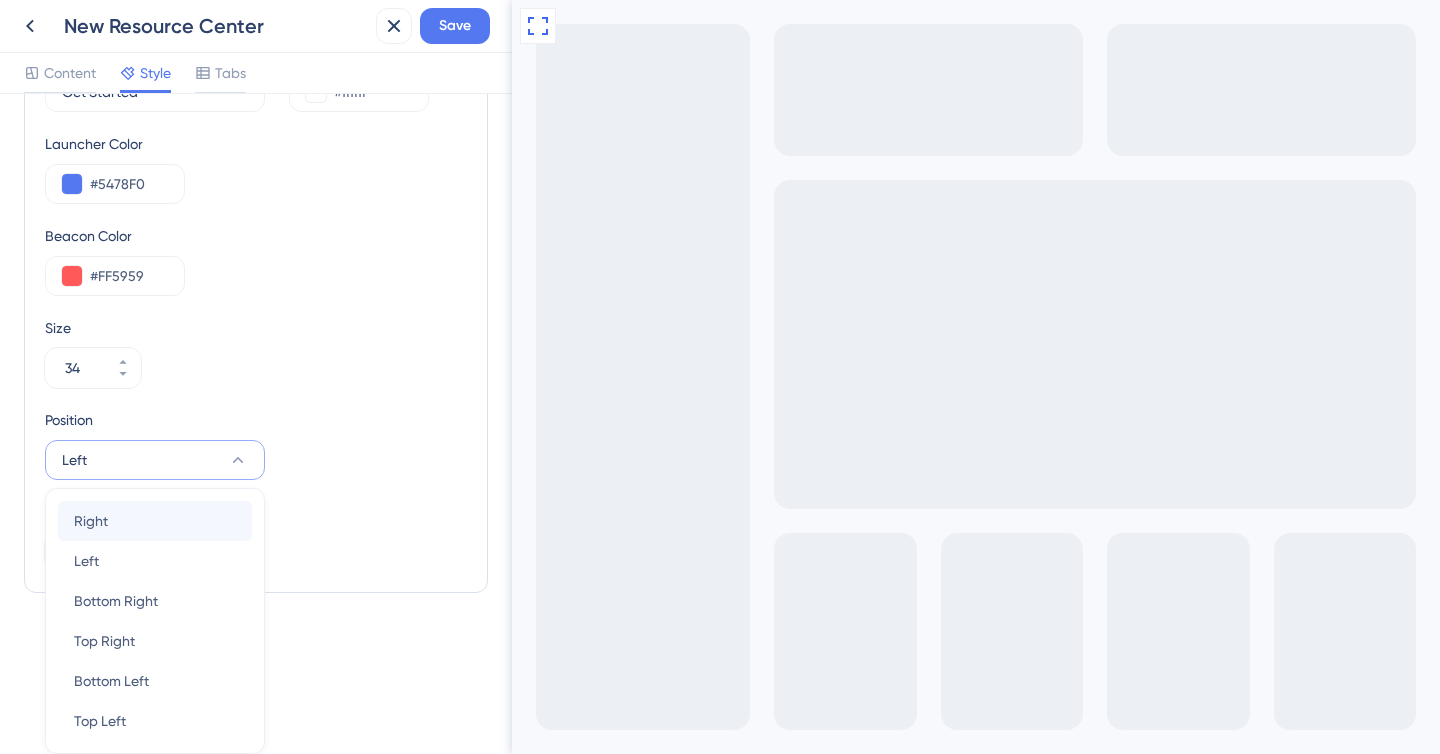 scroll, scrollTop: 684, scrollLeft: 0, axis: vertical 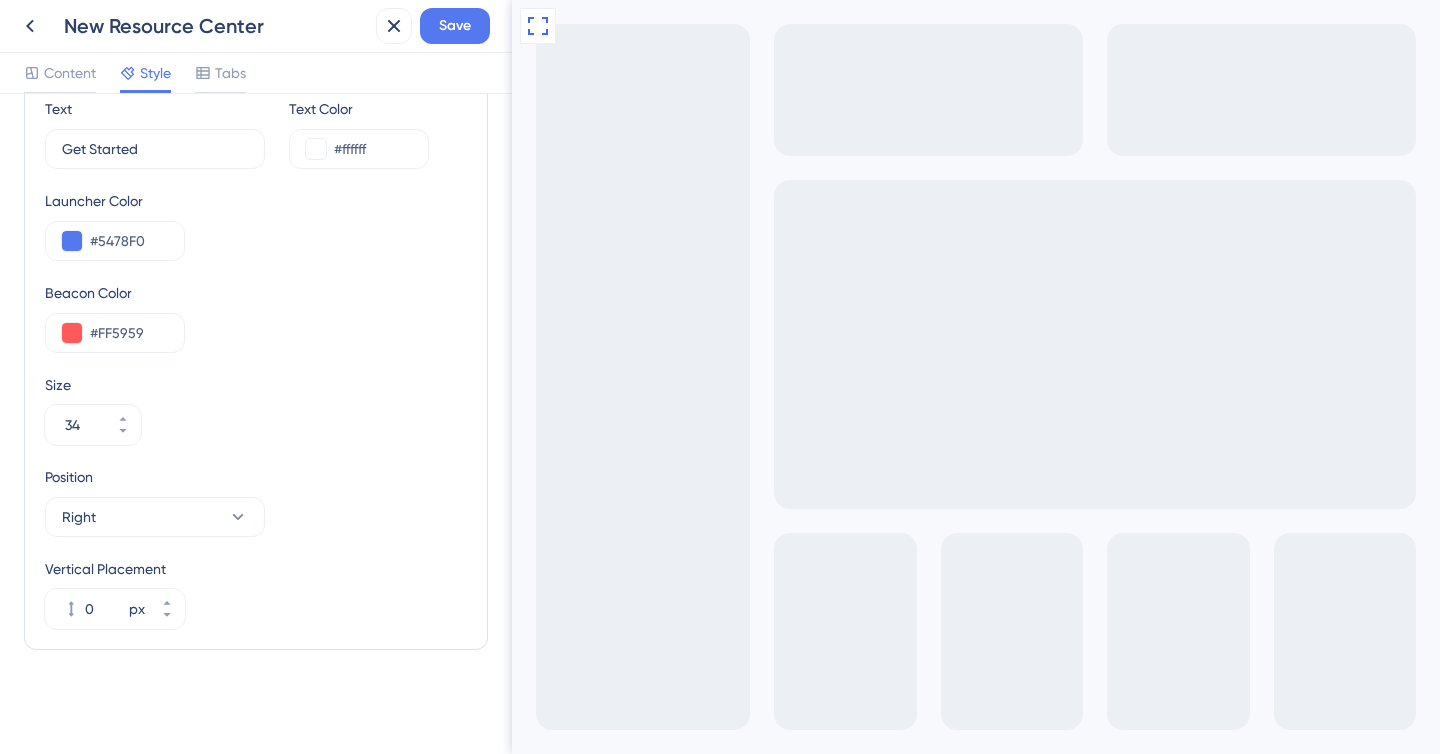 click on "Get Started" at bounding box center (957, 887) 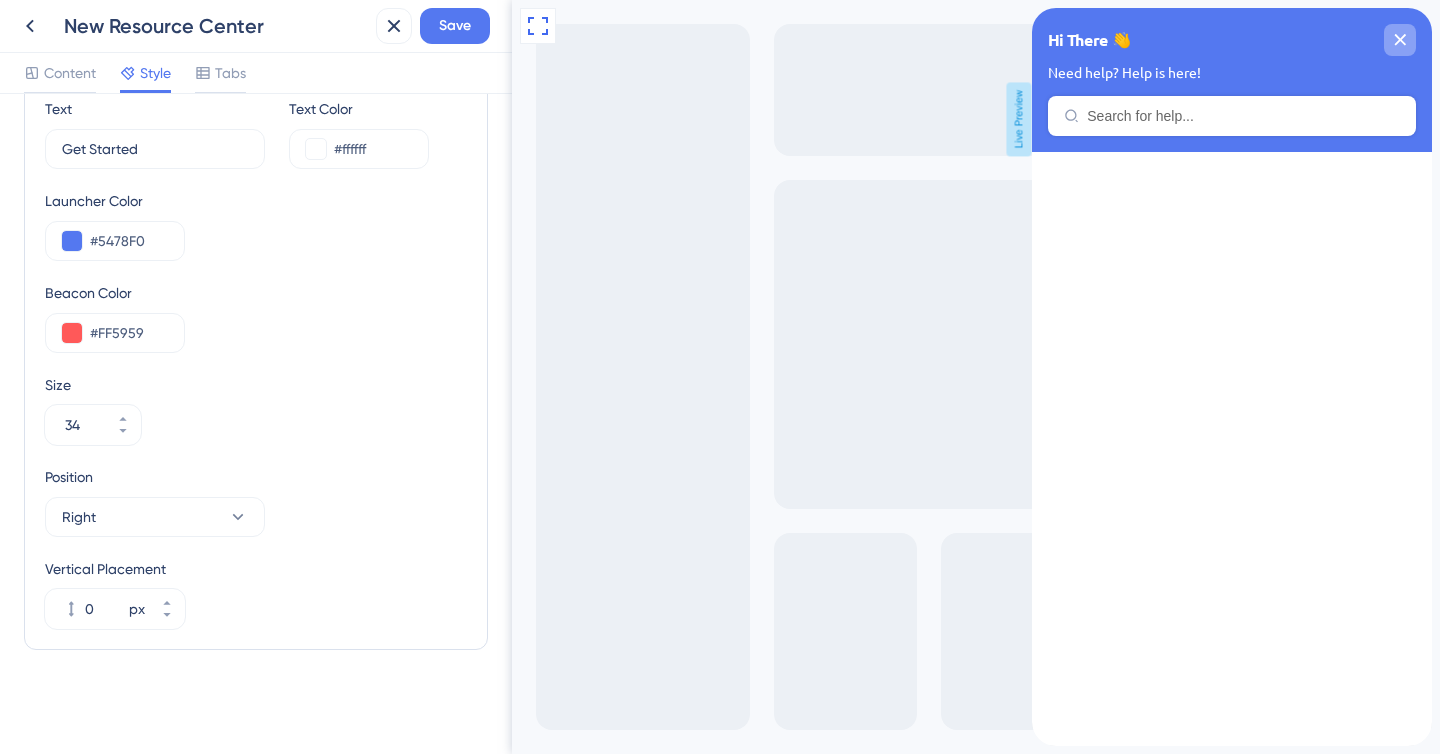 click at bounding box center [1400, 40] 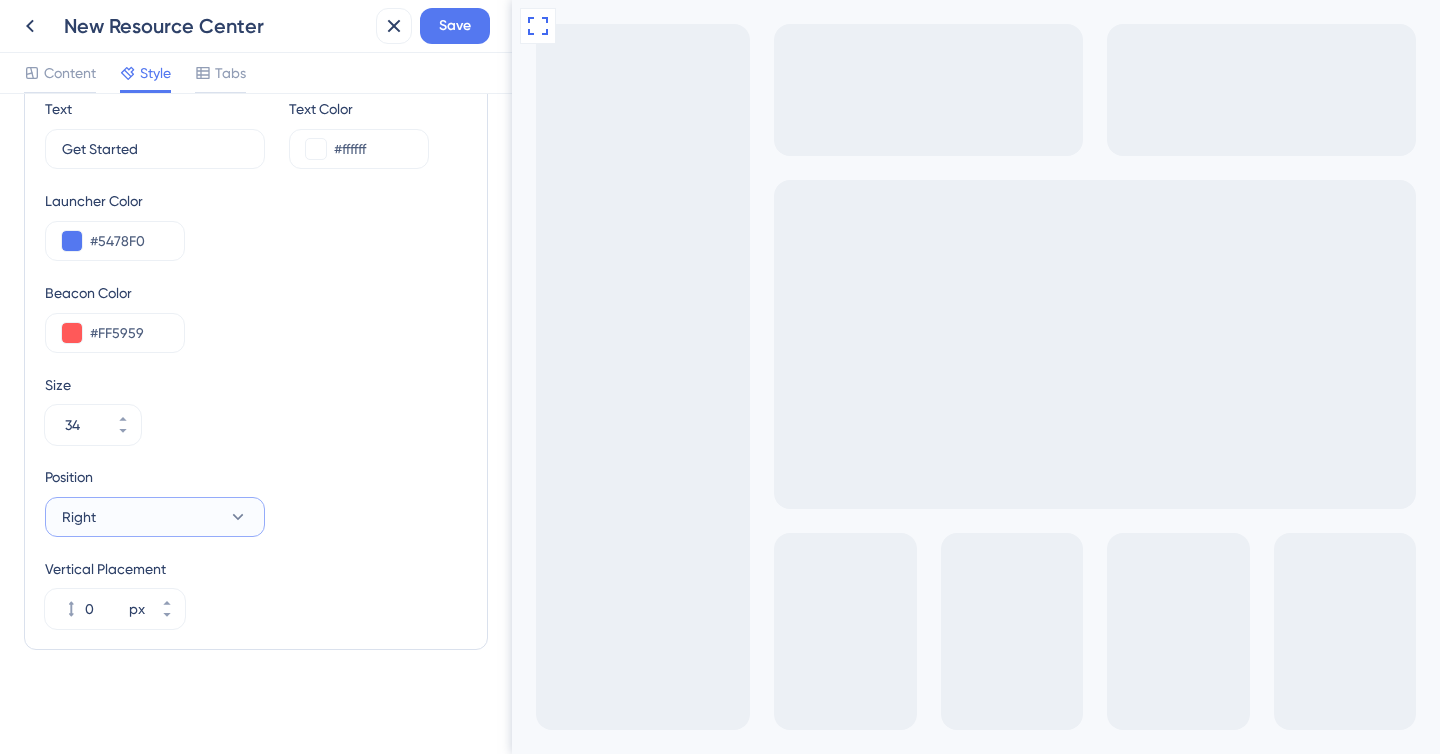 click on "Right" at bounding box center [155, 517] 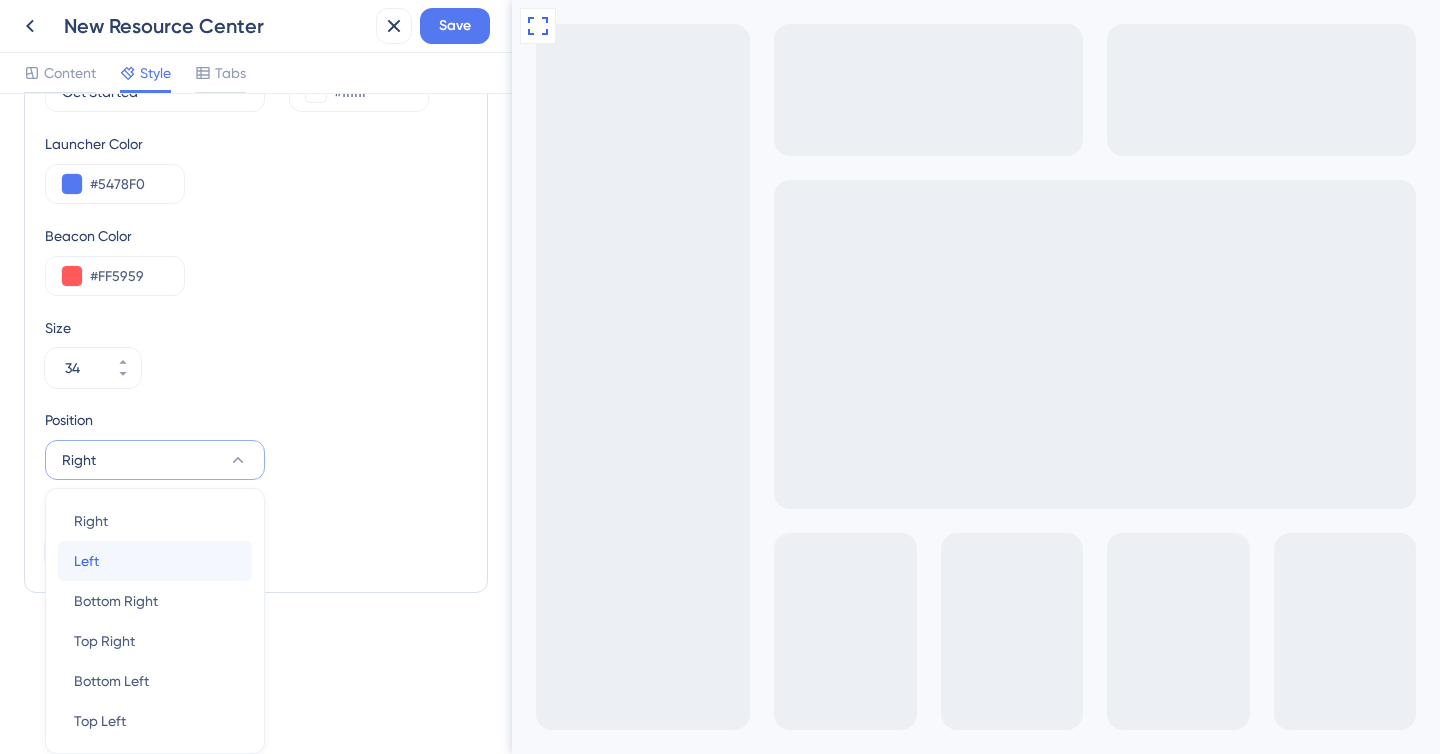click on "Left Left" at bounding box center [155, 561] 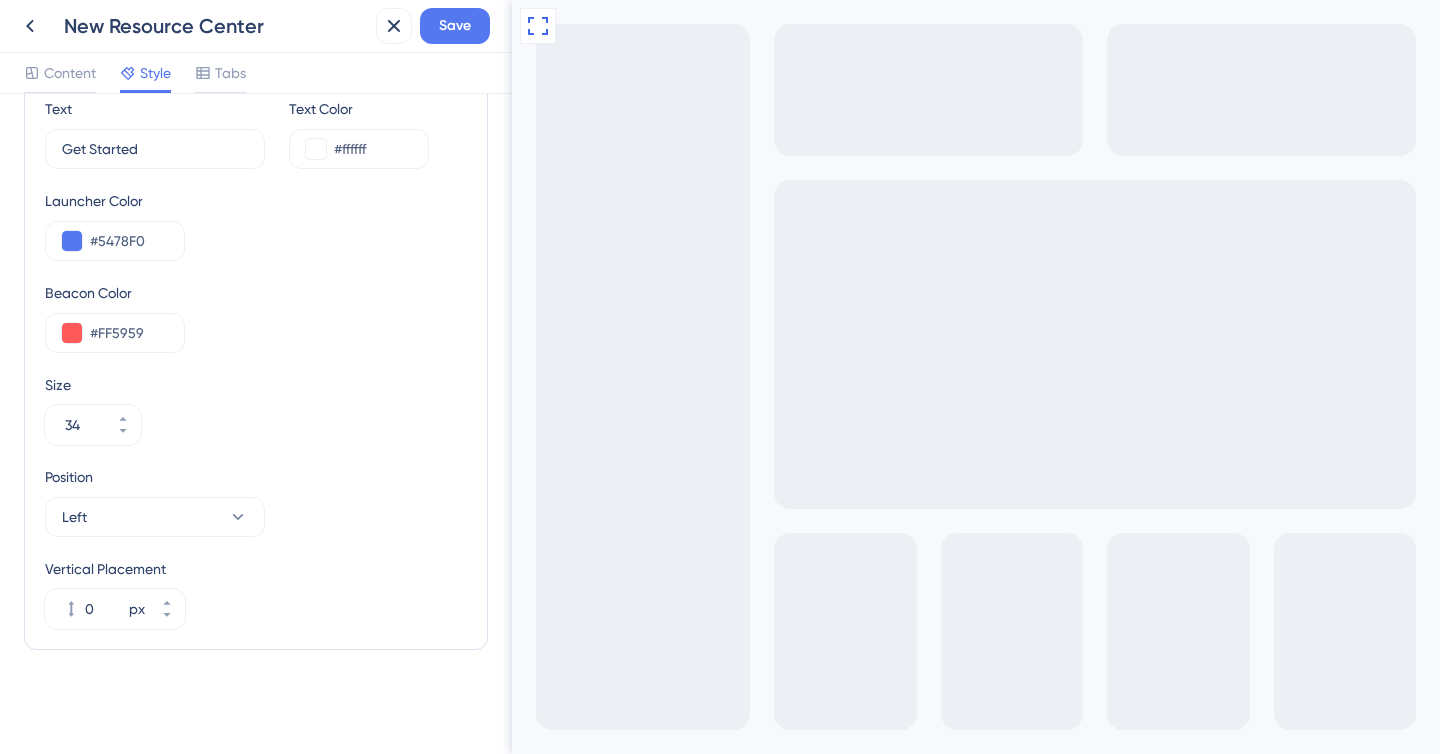 scroll, scrollTop: 684, scrollLeft: 0, axis: vertical 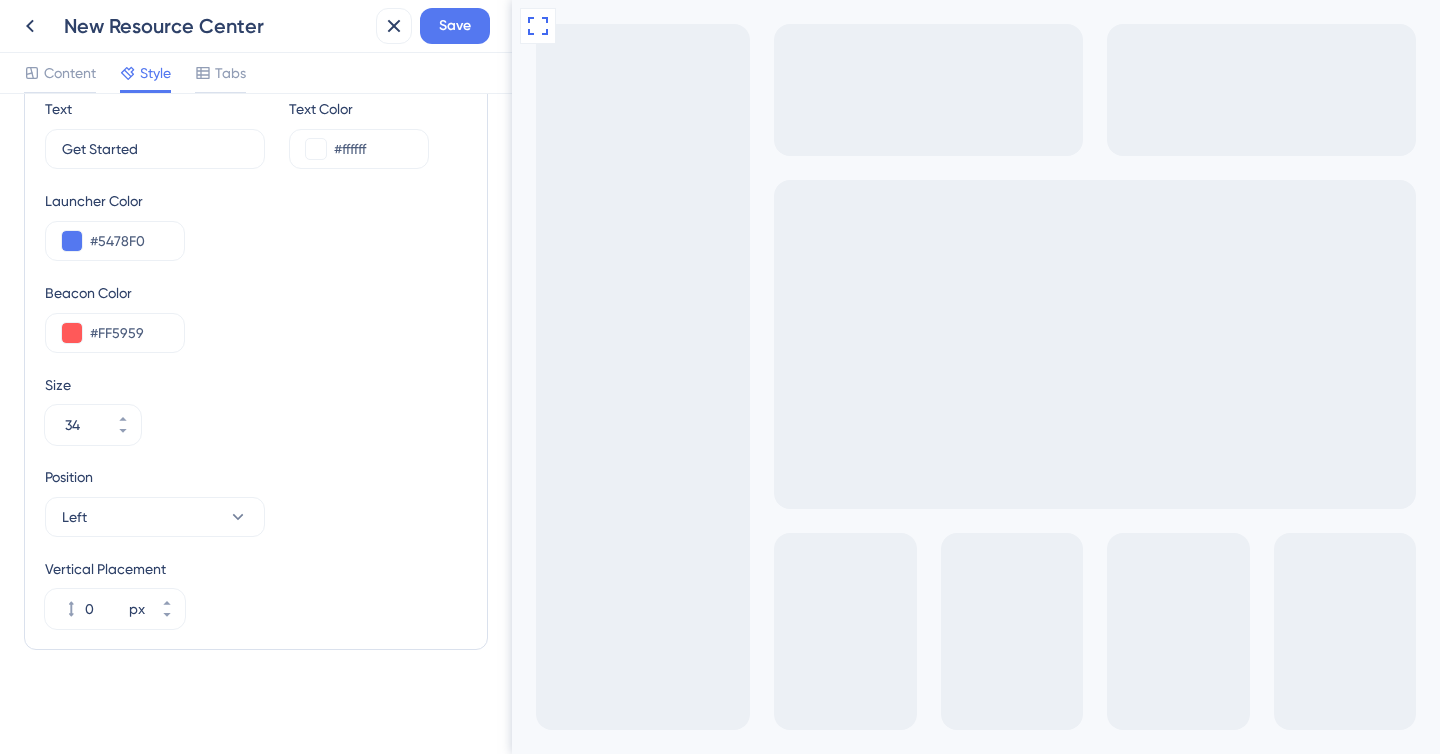 click at bounding box center (808, 790) 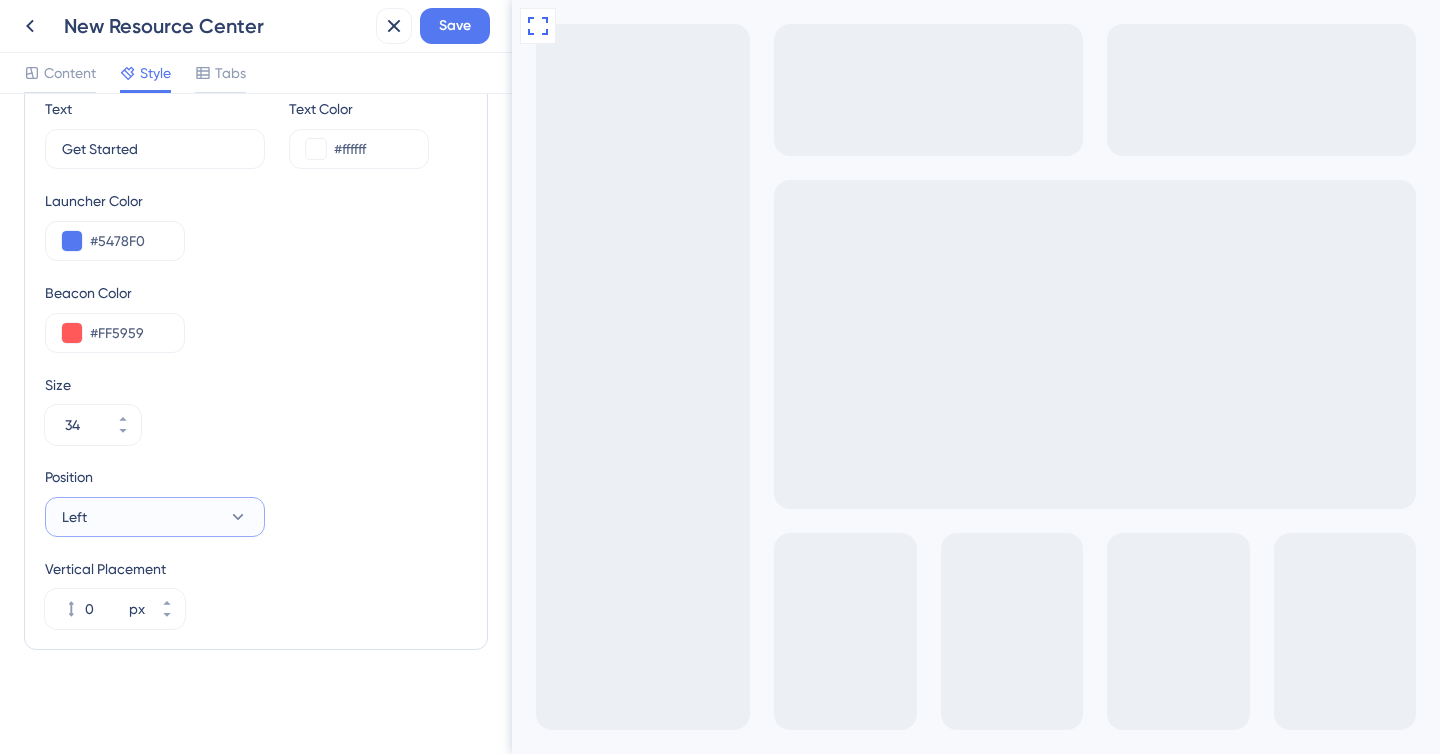 click on "Left" at bounding box center (155, 517) 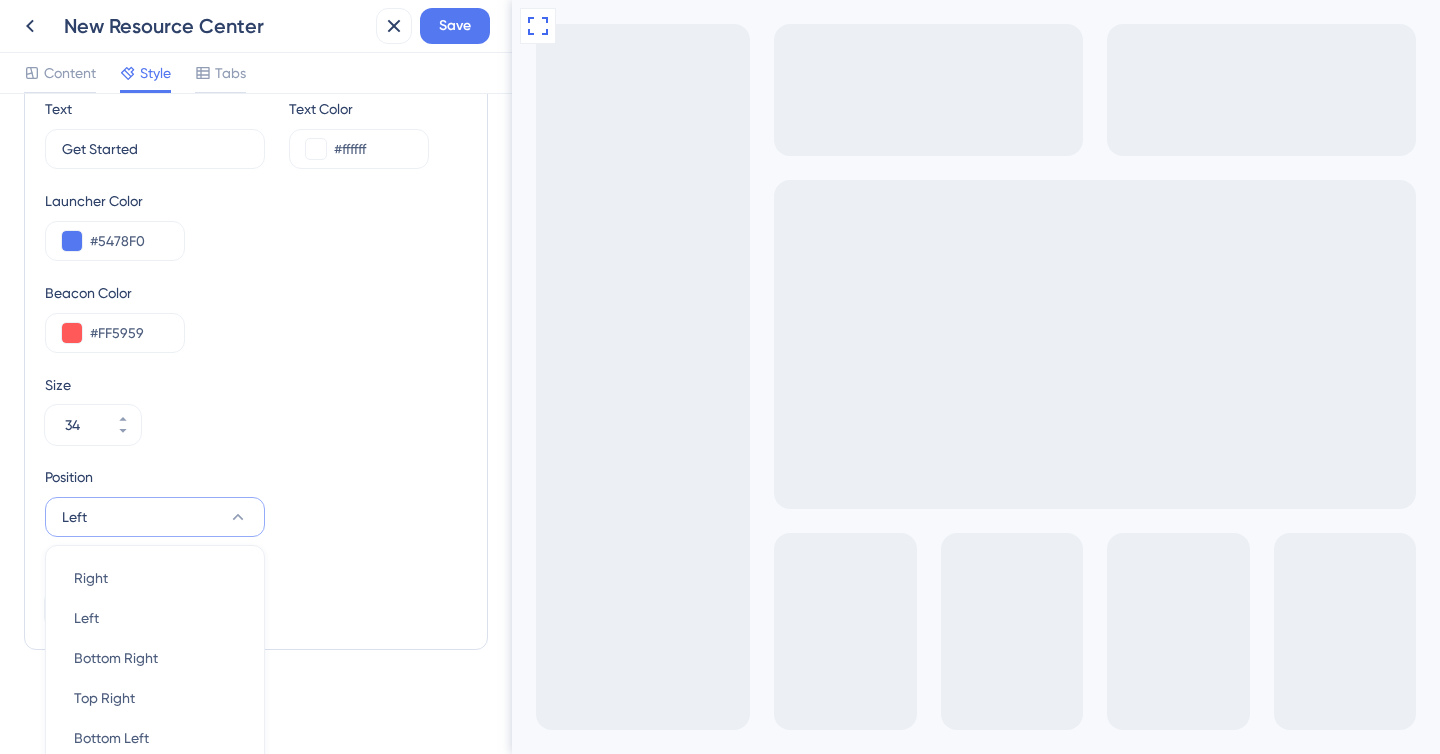 scroll, scrollTop: 741, scrollLeft: 0, axis: vertical 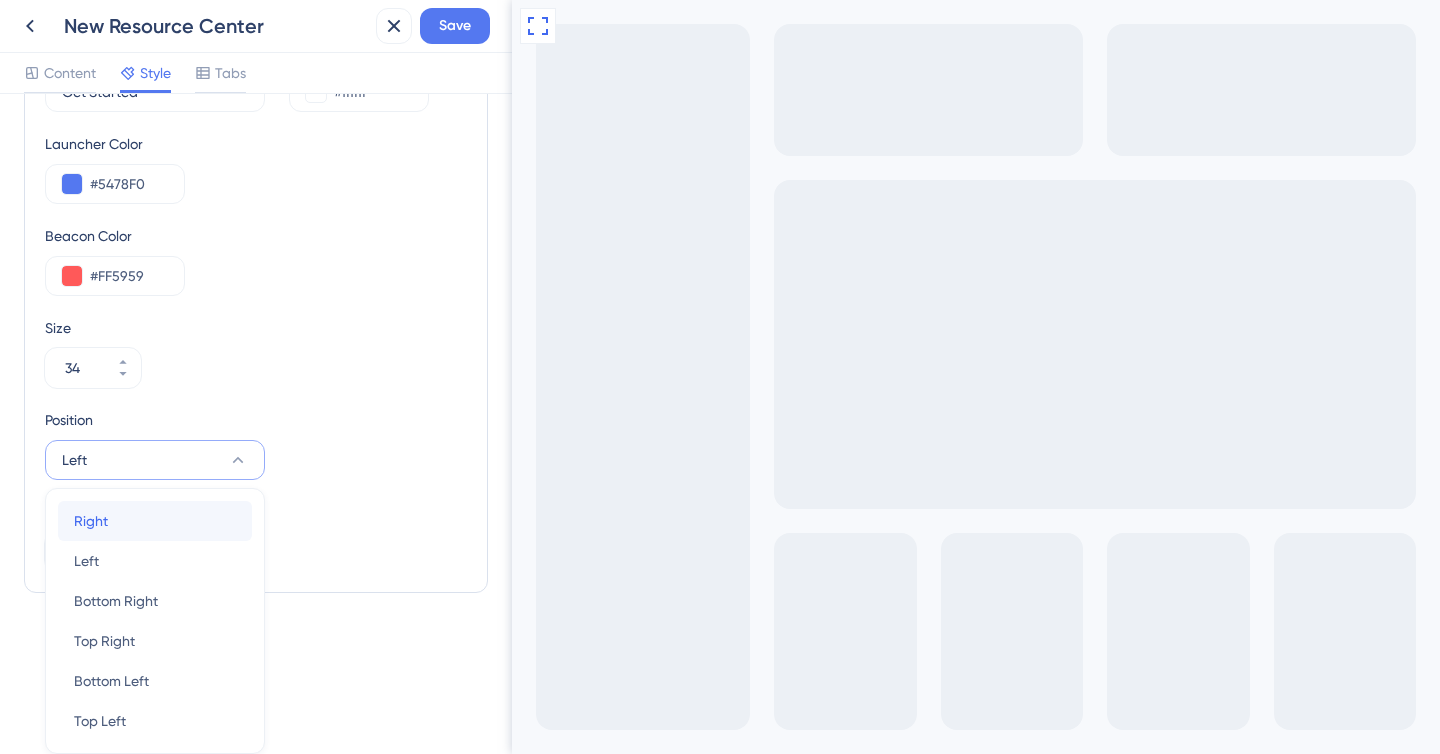 click on "Right Right" at bounding box center (155, 521) 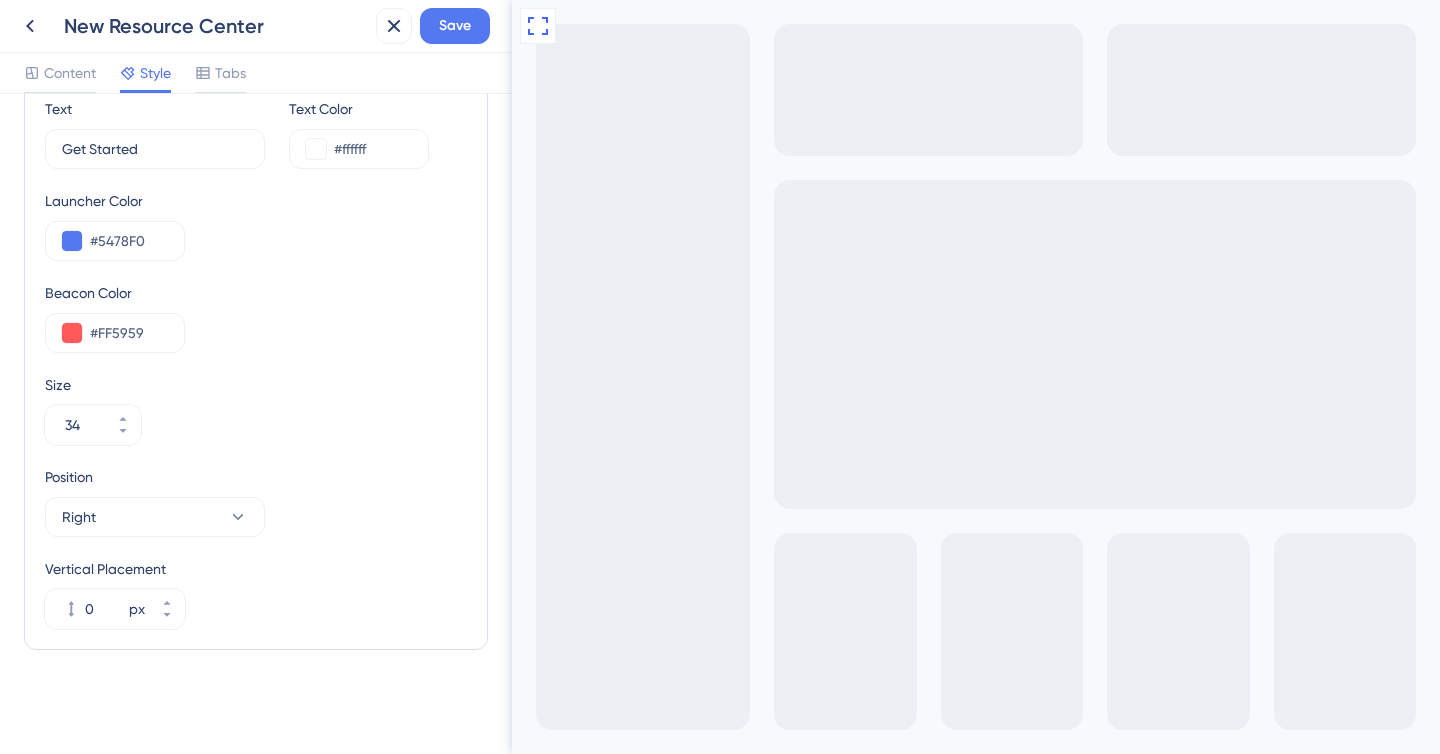 scroll, scrollTop: 684, scrollLeft: 0, axis: vertical 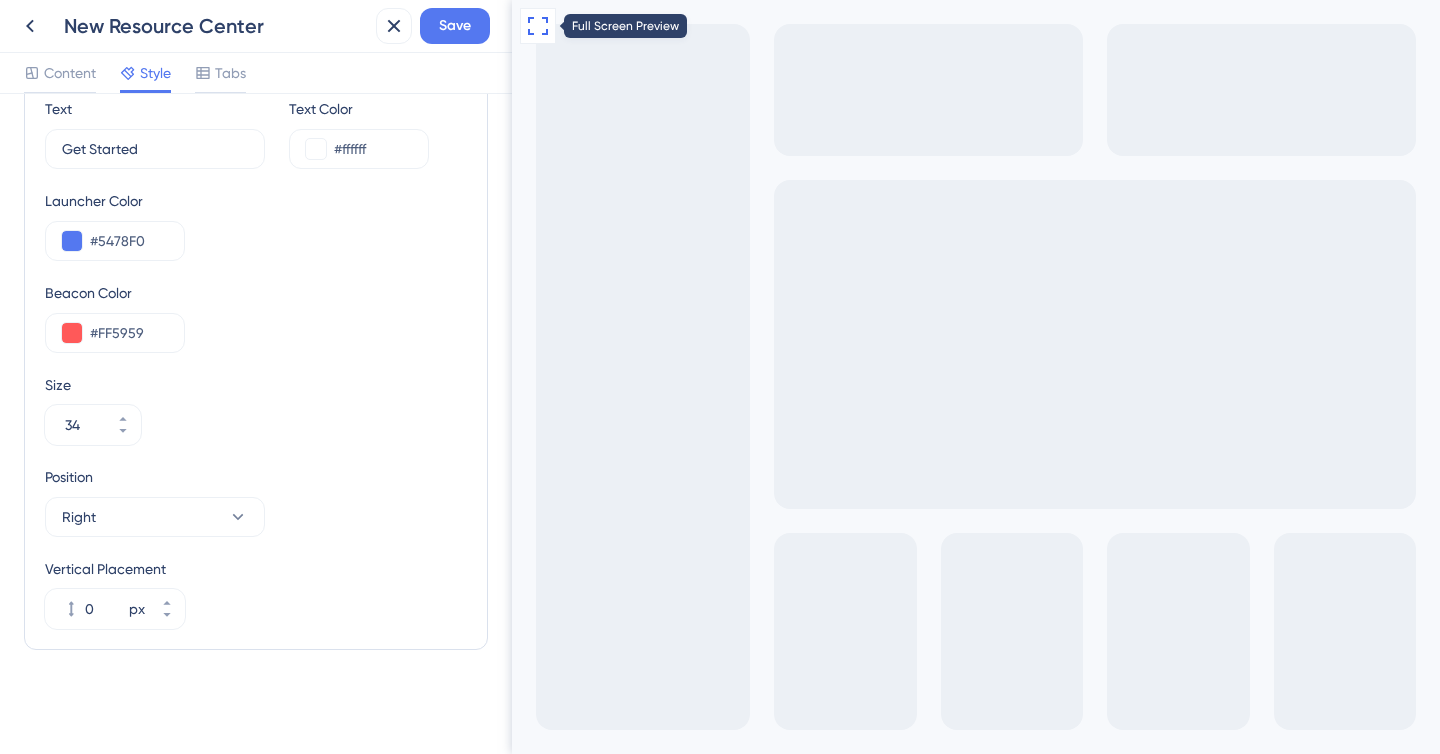click 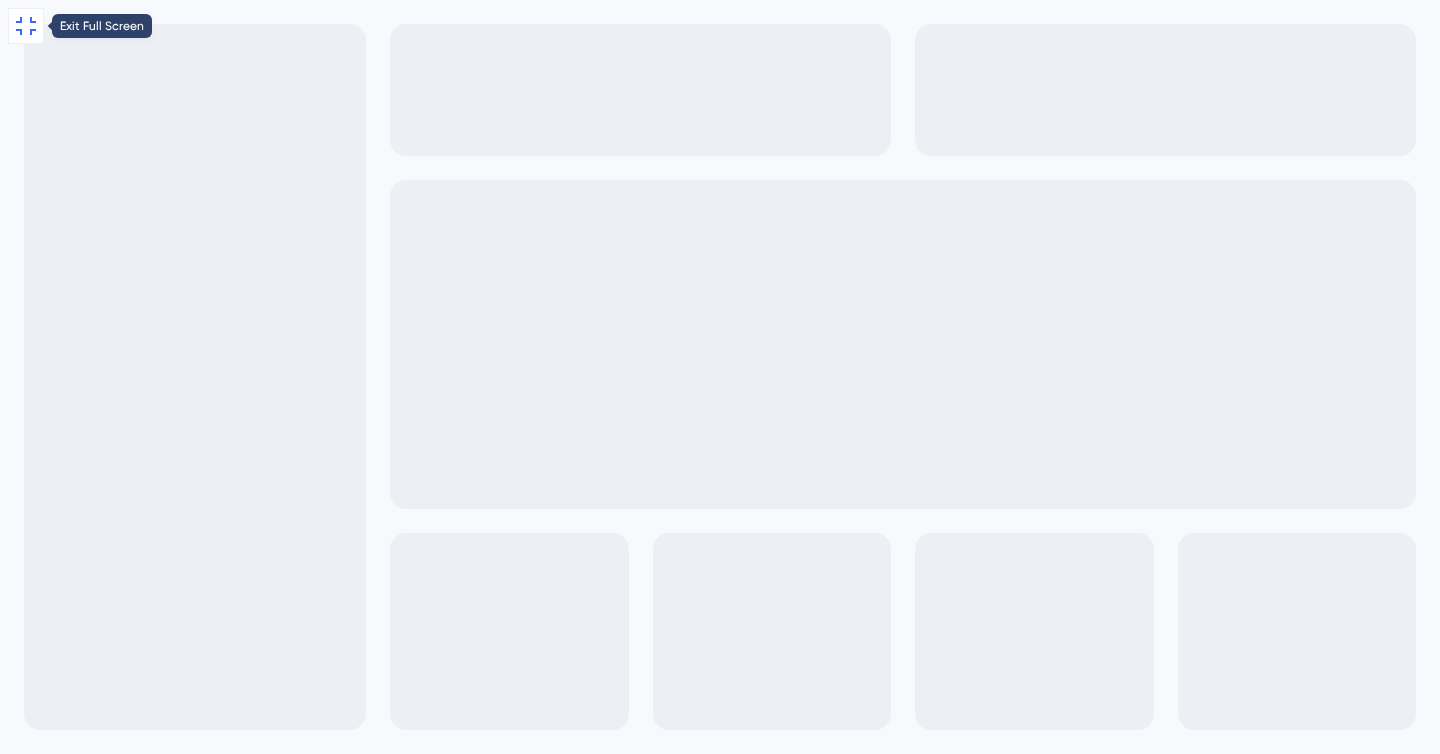click 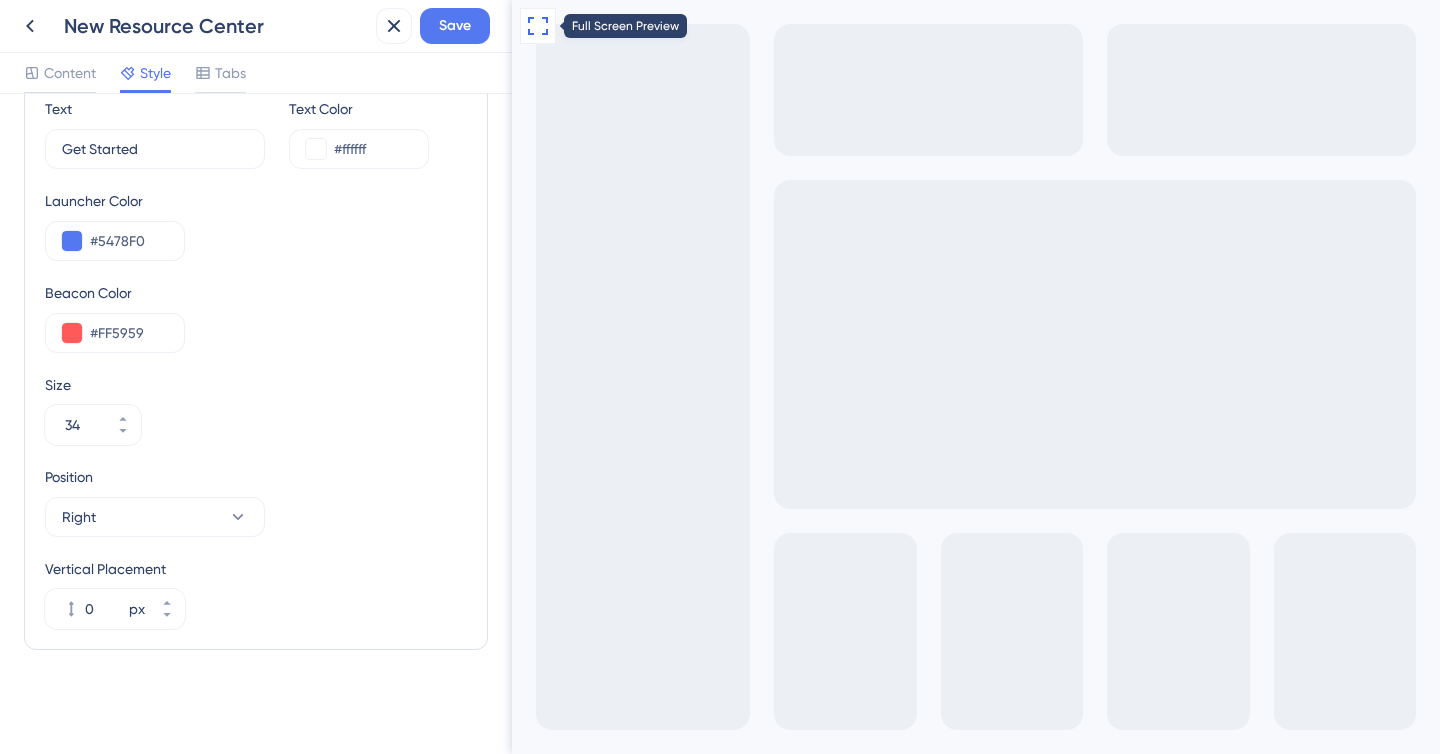 click 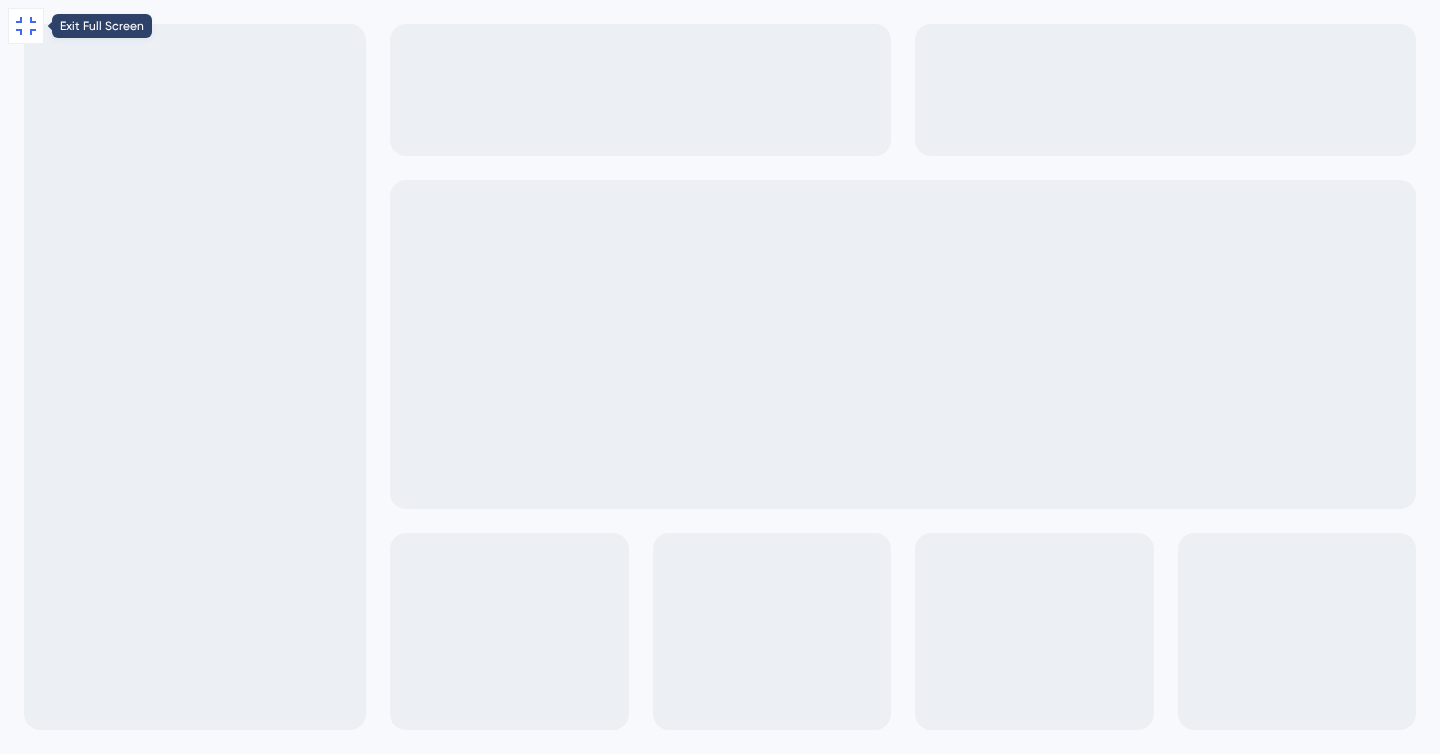 click 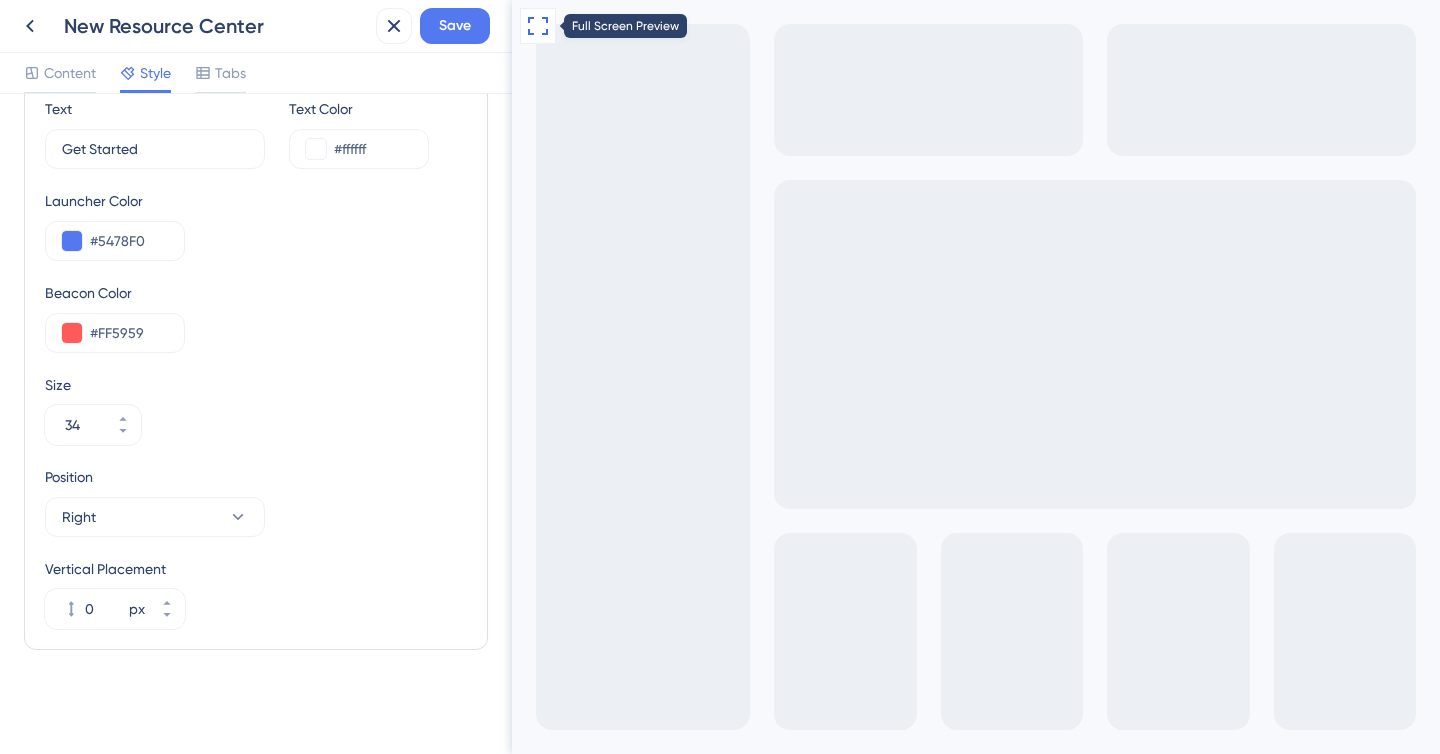 click 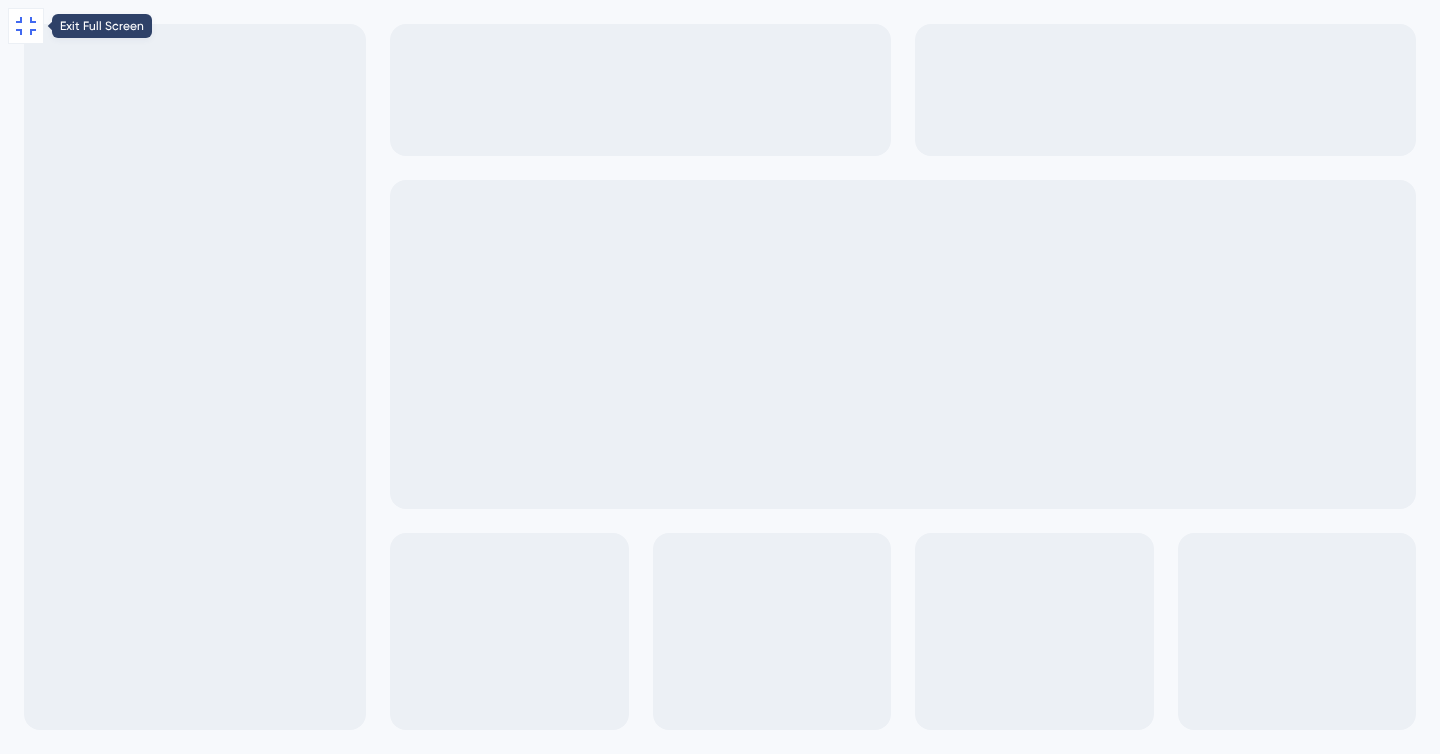 click 